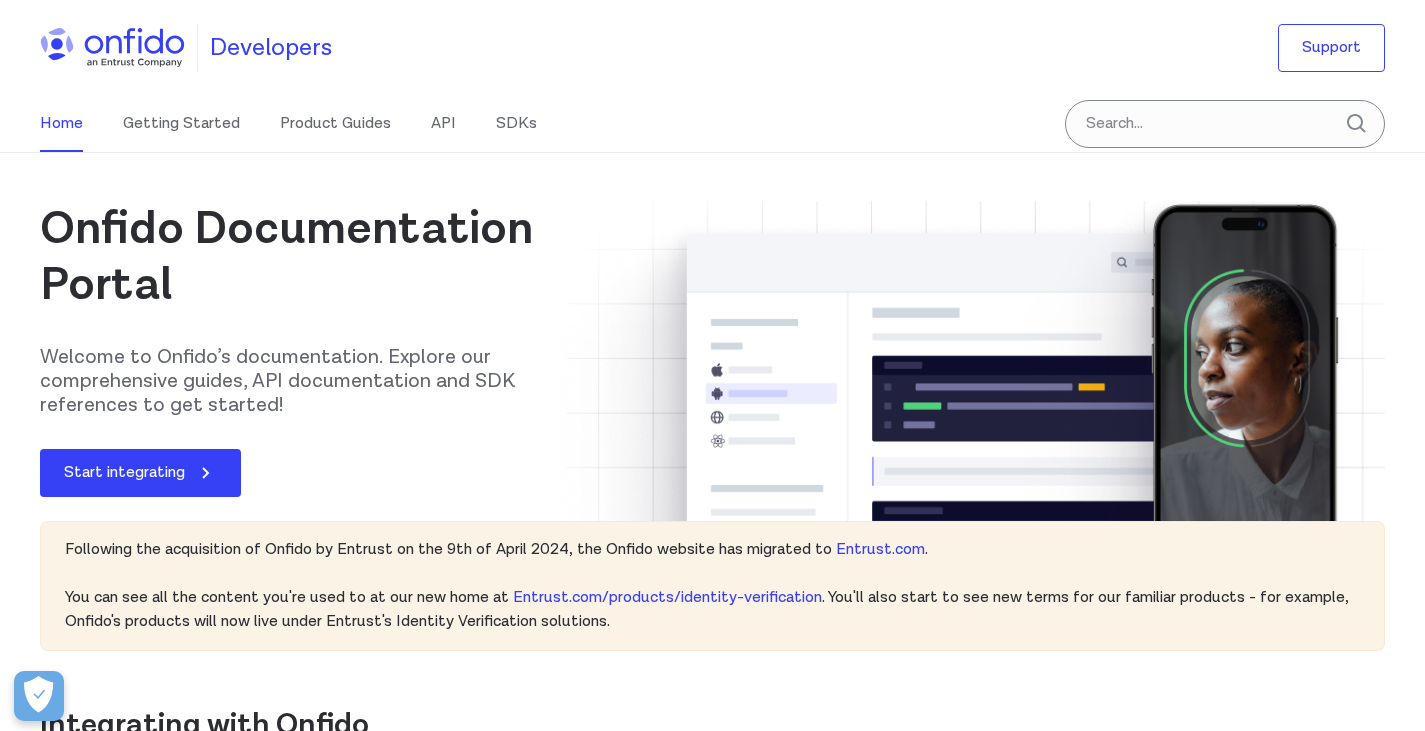 scroll, scrollTop: 0, scrollLeft: 0, axis: both 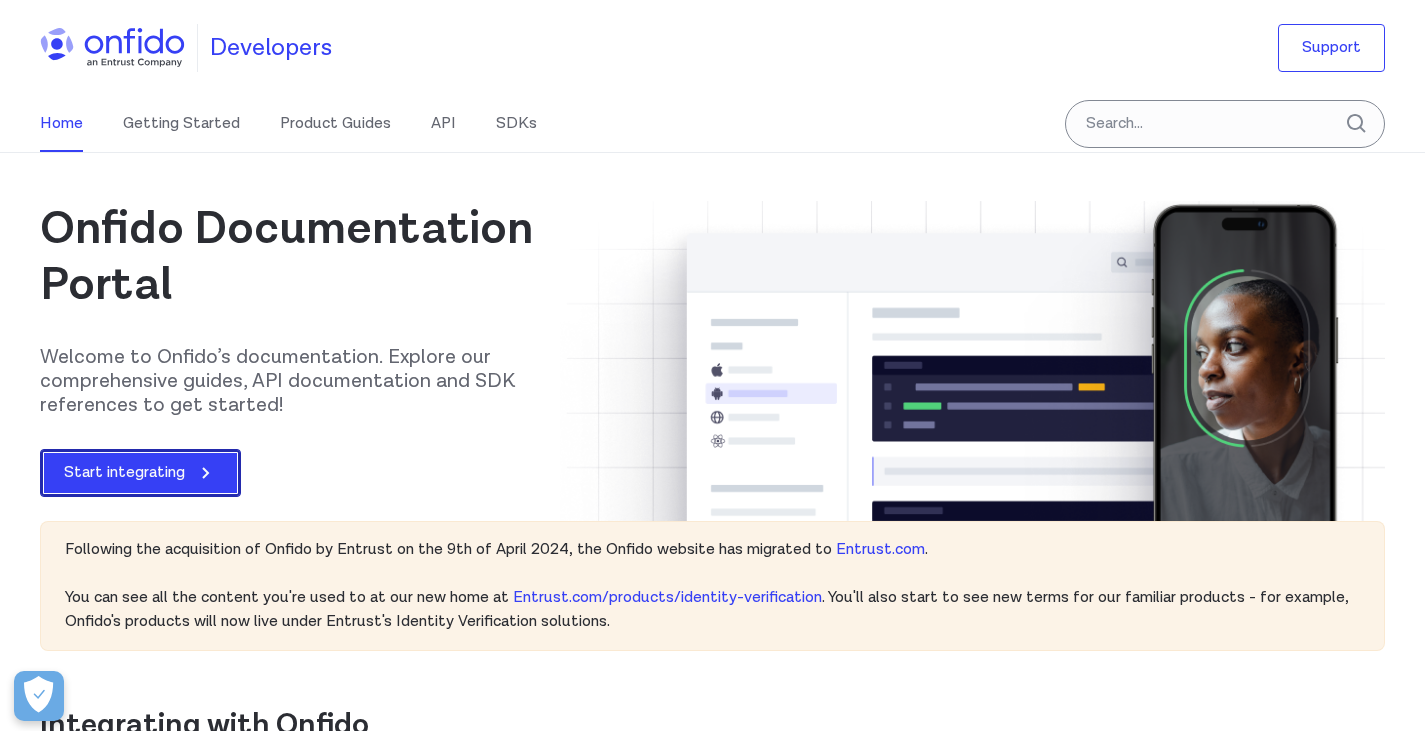 click on "Start integrating" at bounding box center (140, 473) 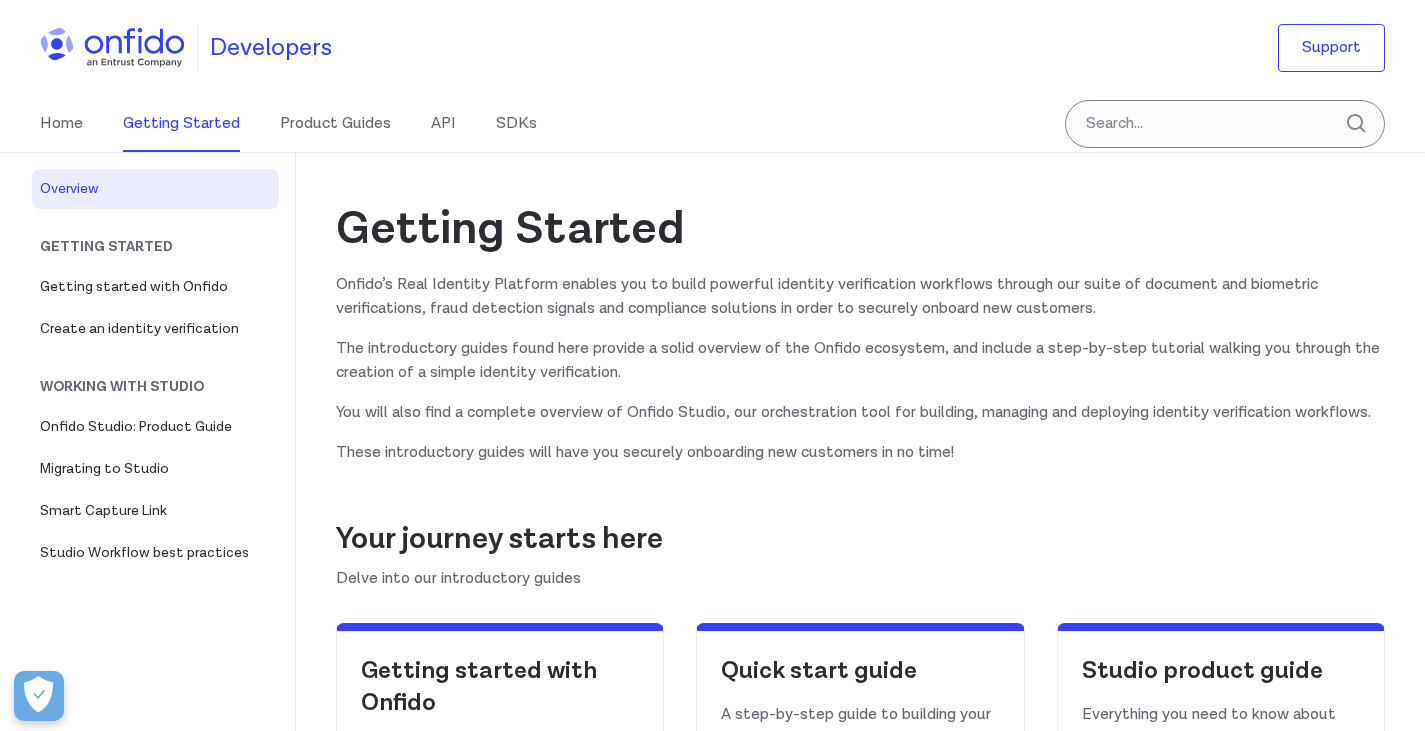 scroll, scrollTop: 200, scrollLeft: 0, axis: vertical 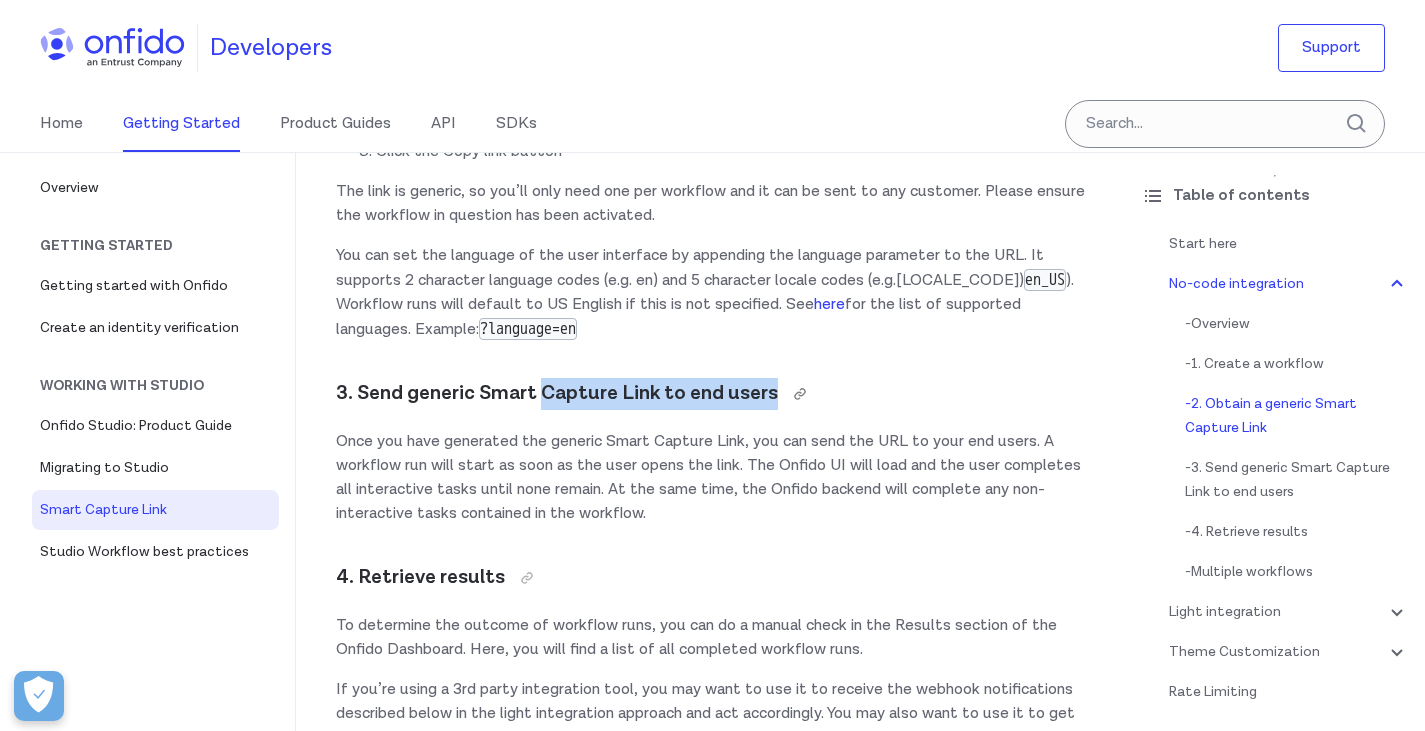 drag, startPoint x: 545, startPoint y: 442, endPoint x: 772, endPoint y: 454, distance: 227.31696 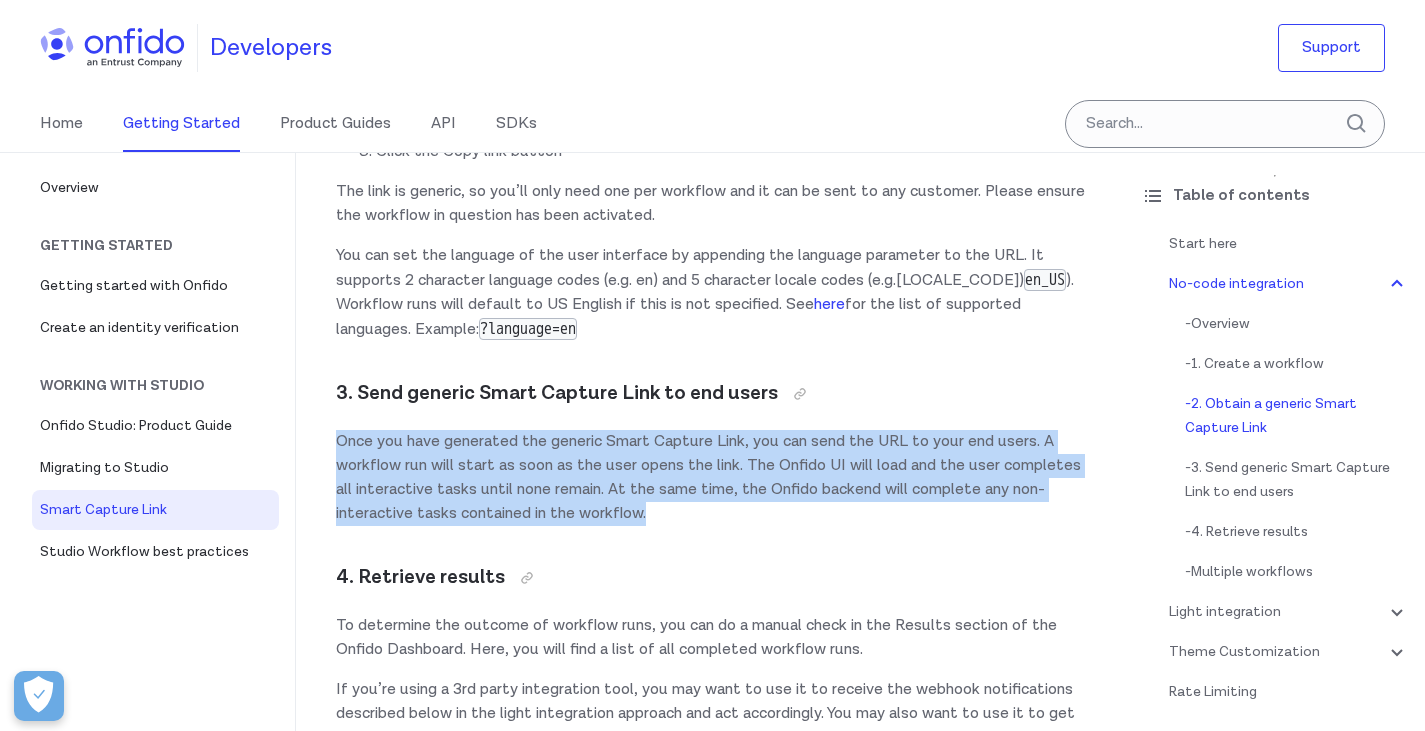 drag, startPoint x: 340, startPoint y: 487, endPoint x: 810, endPoint y: 567, distance: 476.7599 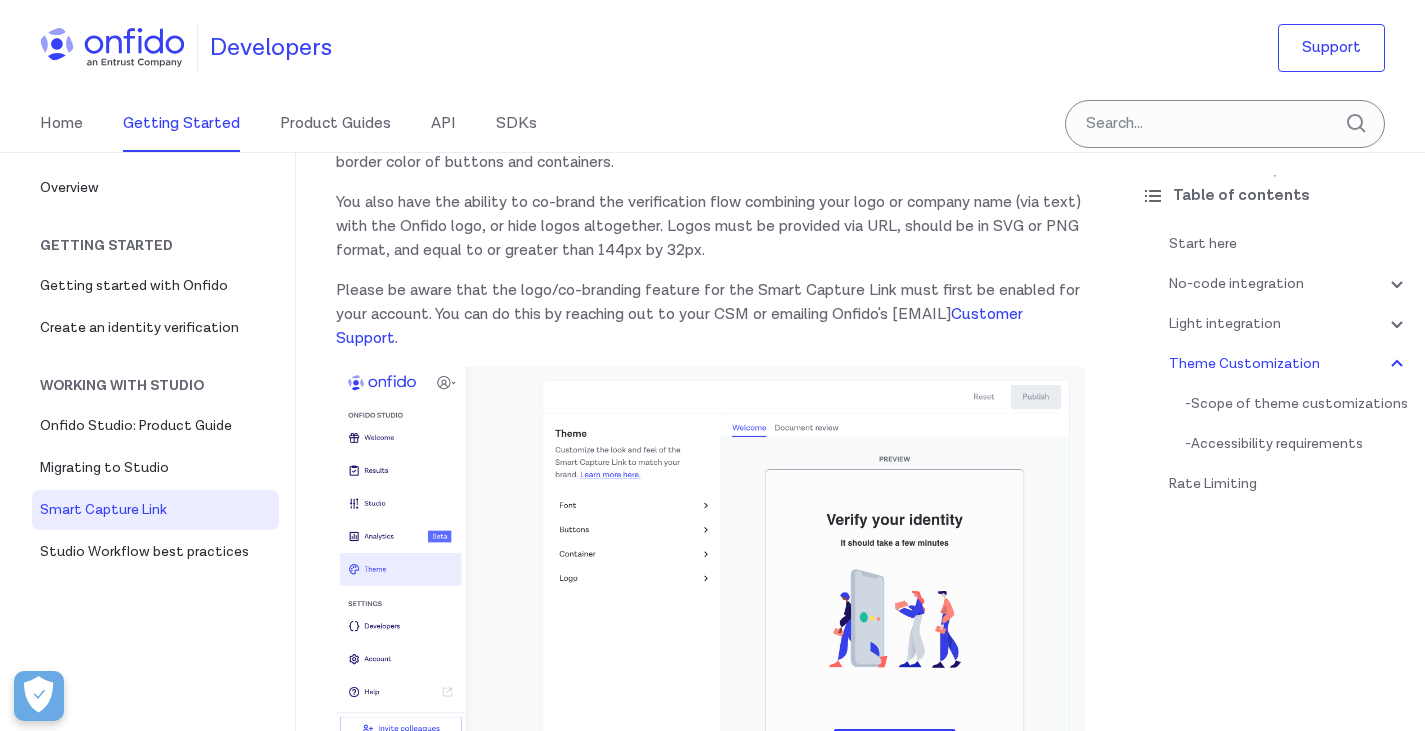 scroll, scrollTop: 6000, scrollLeft: 0, axis: vertical 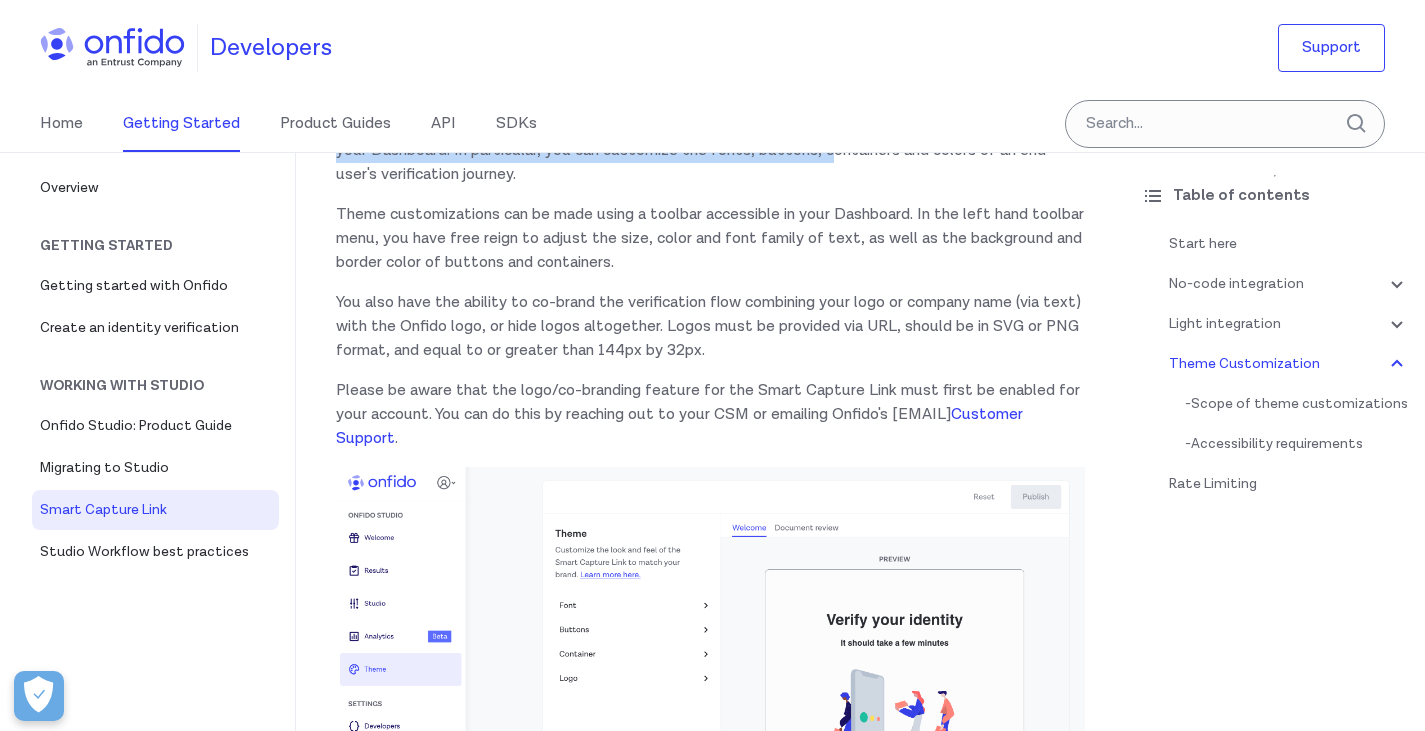 drag, startPoint x: 589, startPoint y: 313, endPoint x: 856, endPoint y: 339, distance: 268.26294 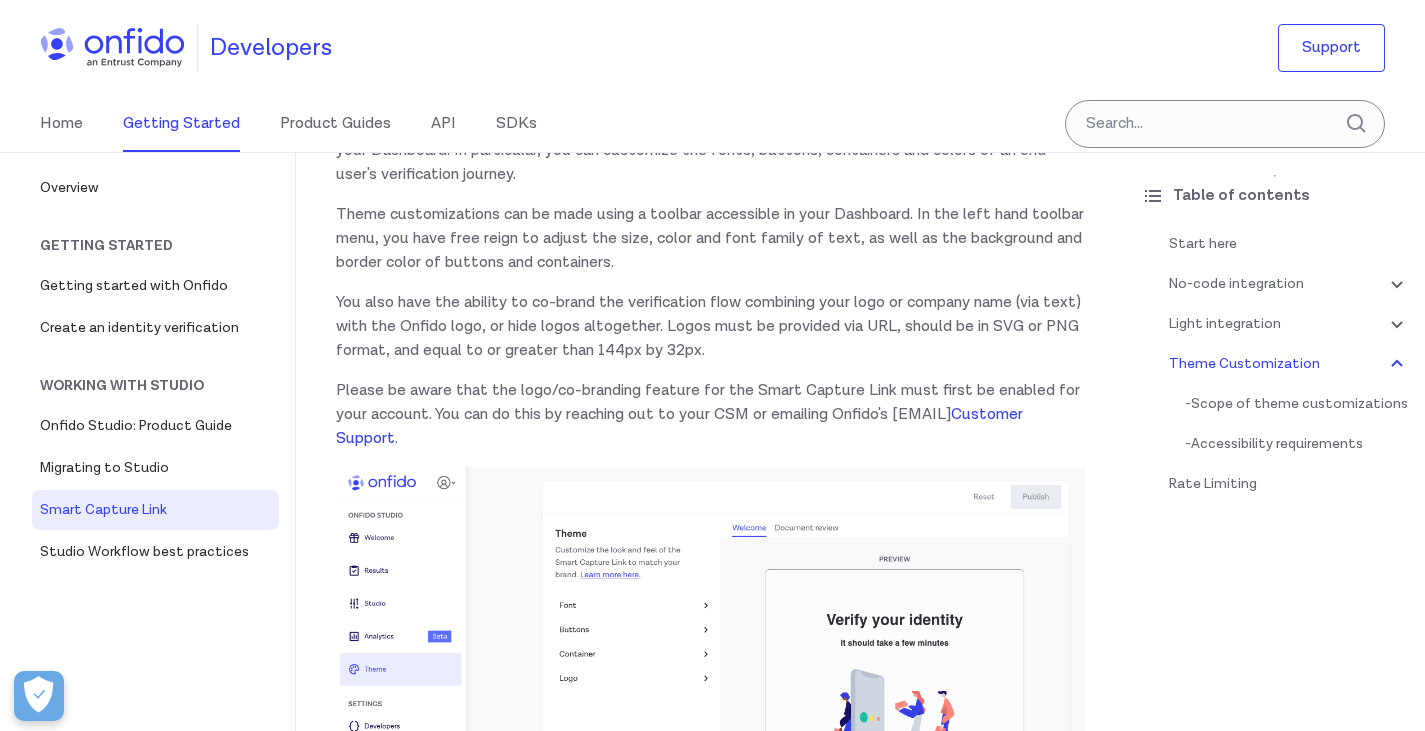 click on "The look and feel of identity verification flows hosted using a Smart Capture Link can be customized in your Dashboard. In particular, you can customize the fonts, buttons, containers and colors of an end user's verification journey." at bounding box center [710, 151] 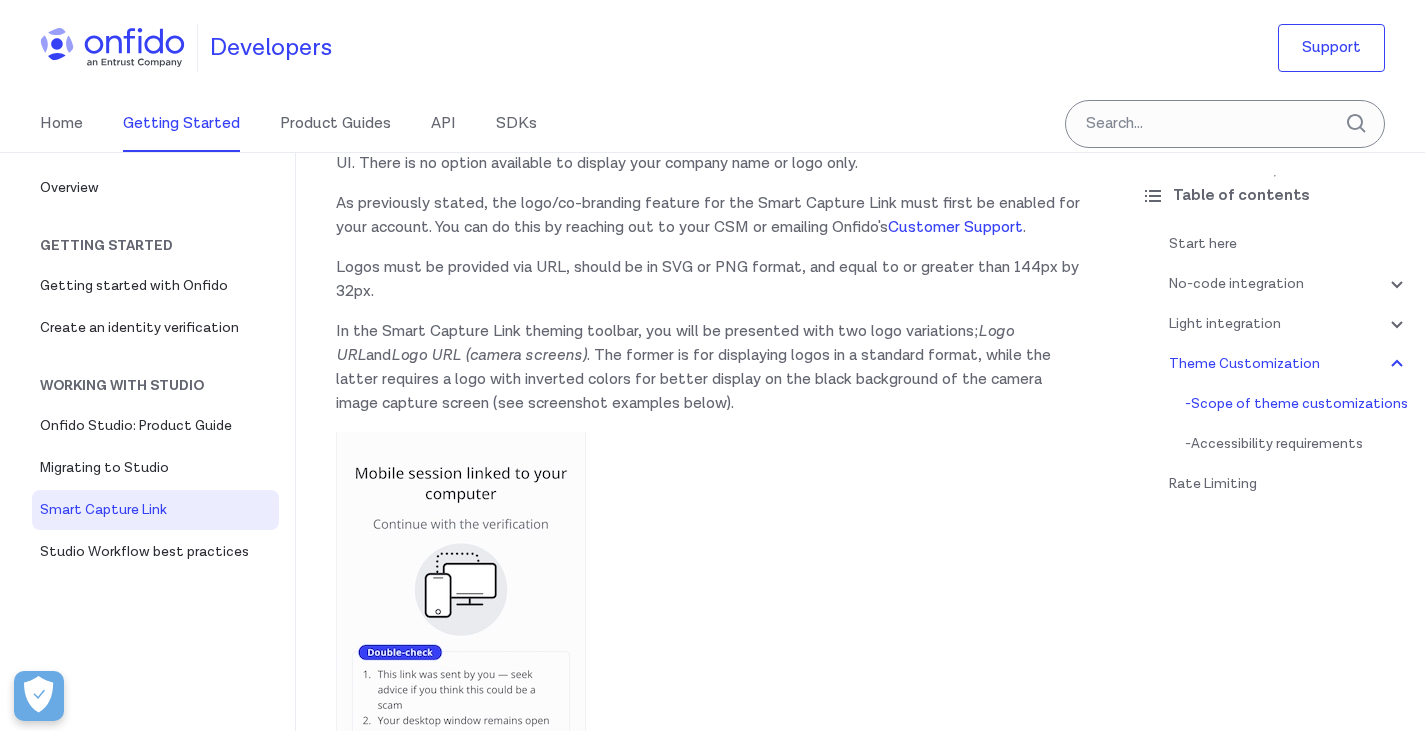 scroll, scrollTop: 8300, scrollLeft: 0, axis: vertical 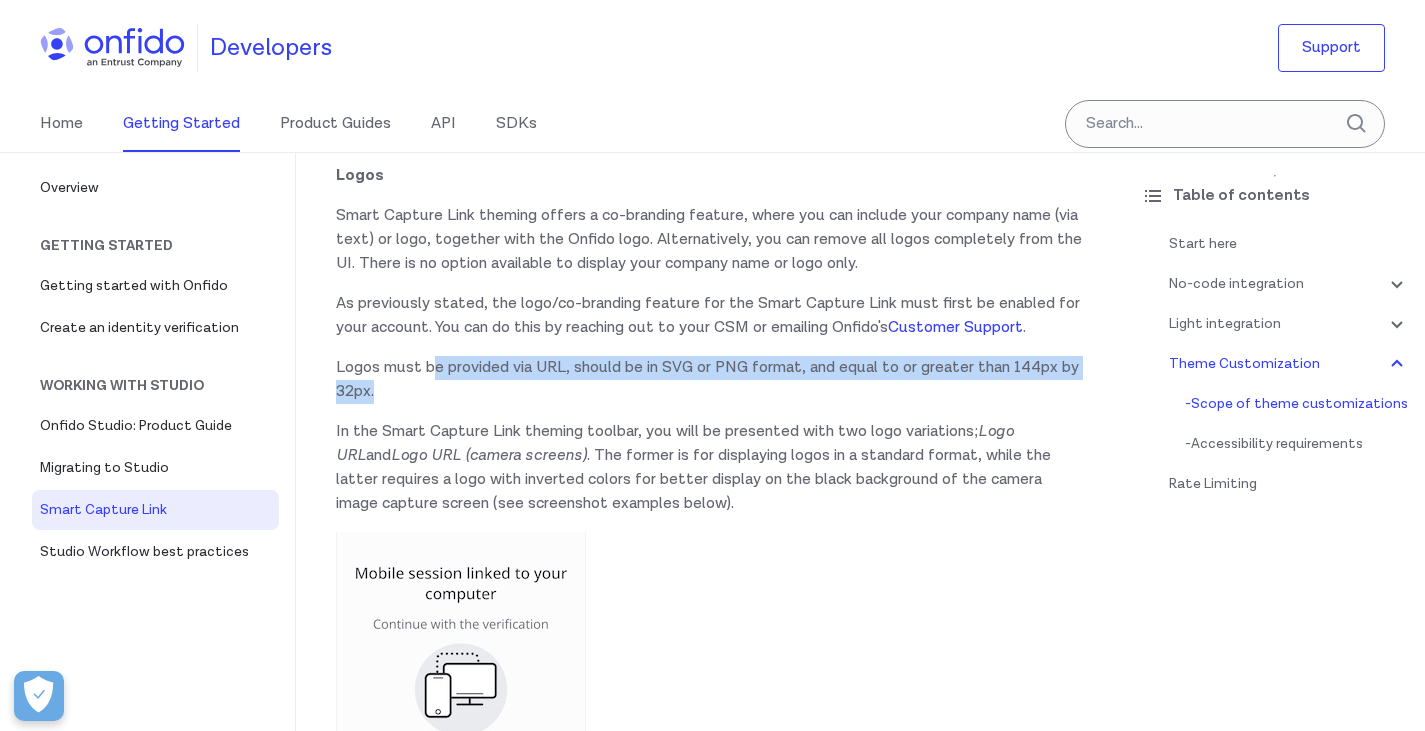 drag, startPoint x: 438, startPoint y: 508, endPoint x: 647, endPoint y: 532, distance: 210.37347 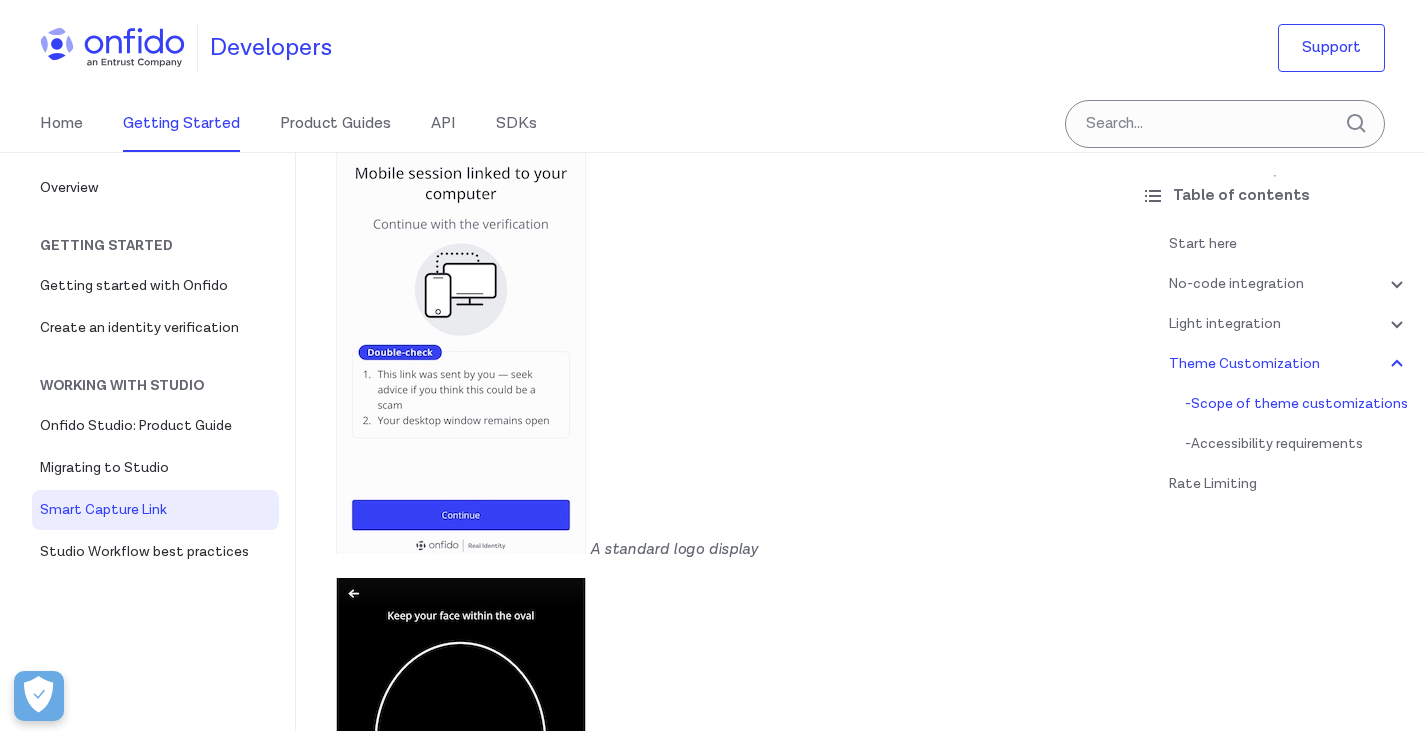 scroll, scrollTop: 8600, scrollLeft: 0, axis: vertical 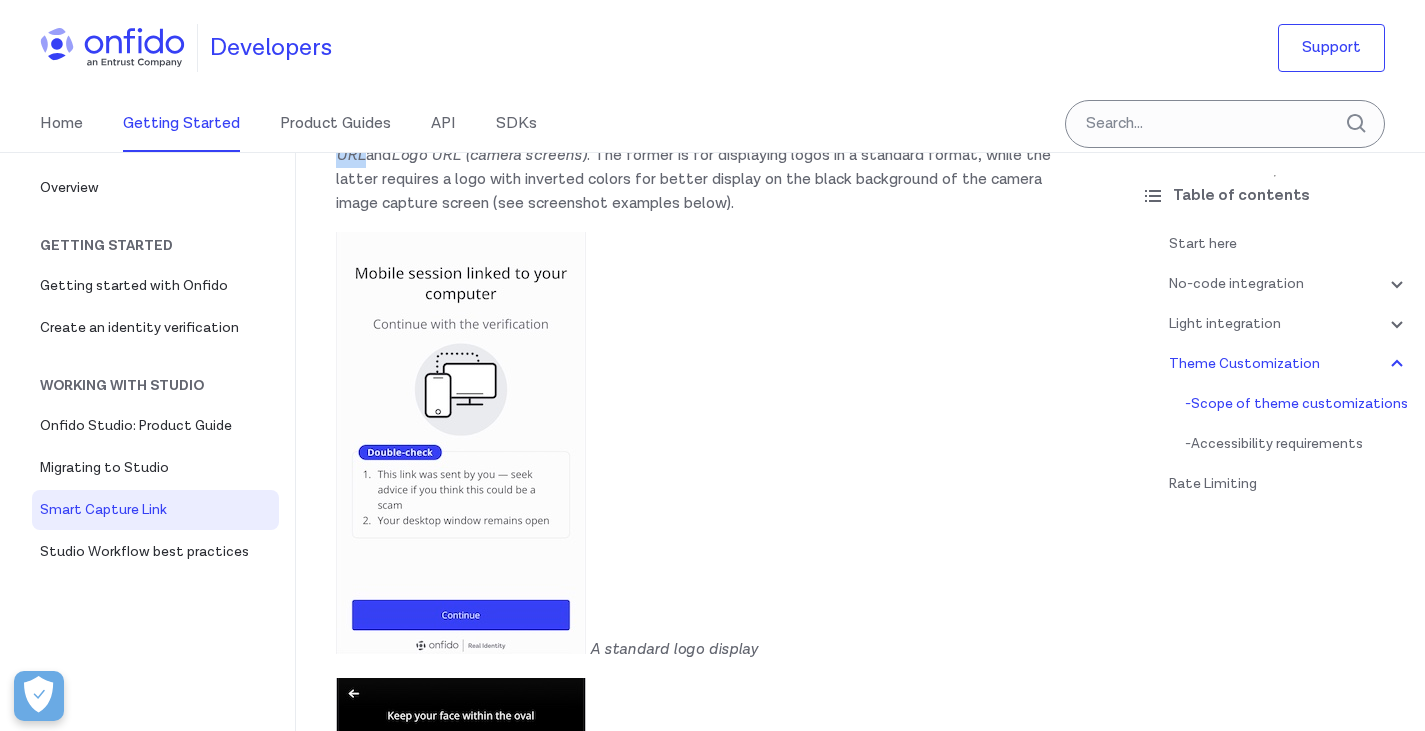 drag, startPoint x: 653, startPoint y: 278, endPoint x: 1045, endPoint y: 297, distance: 392.46017 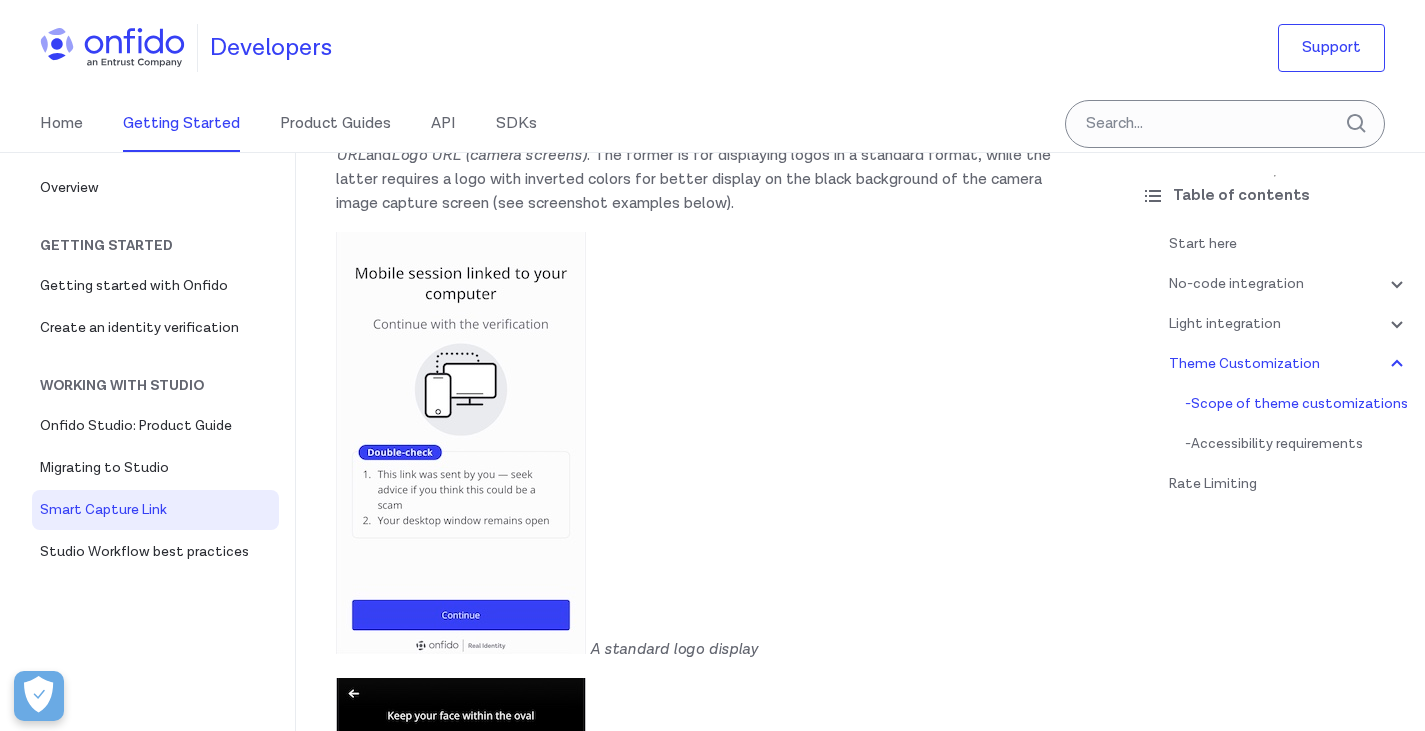 click on "Logo URL (camera screens)" at bounding box center (489, 155) 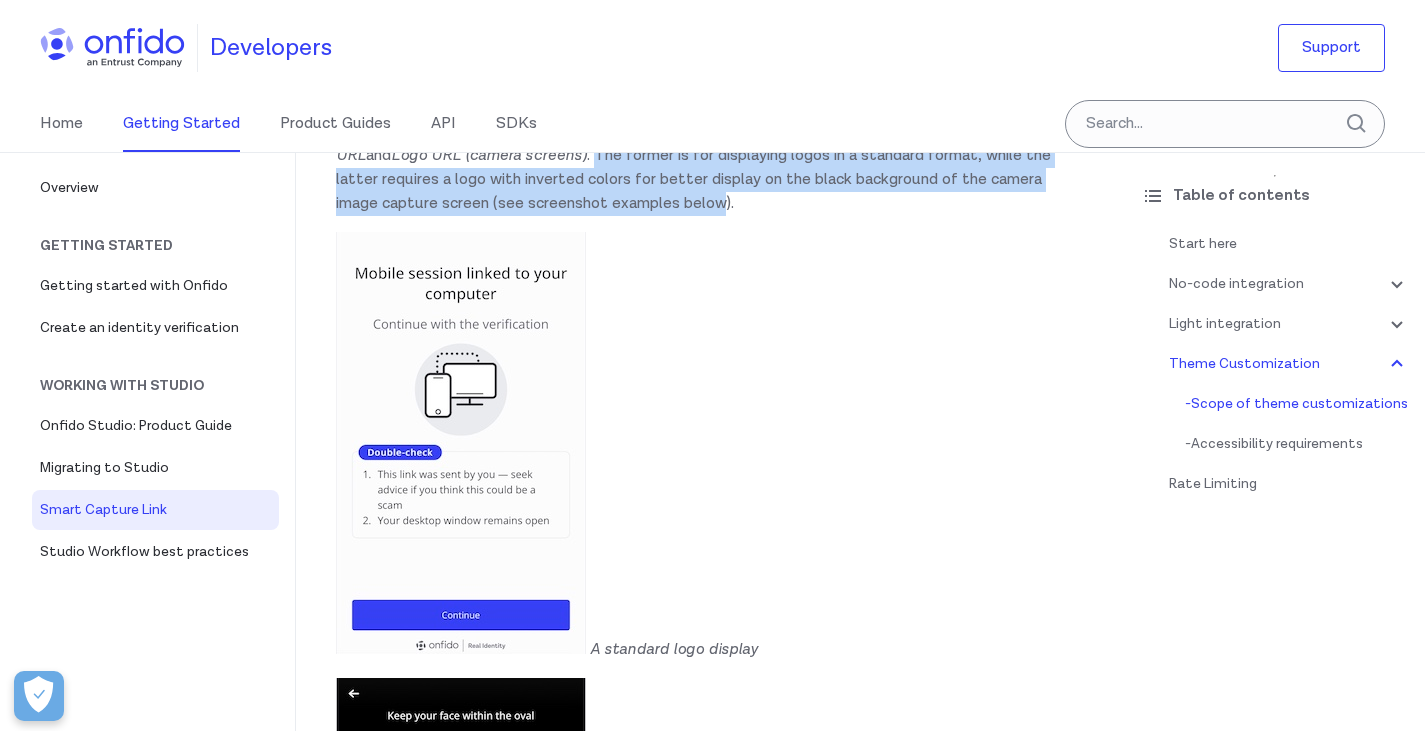drag, startPoint x: 563, startPoint y: 303, endPoint x: 680, endPoint y: 349, distance: 125.71794 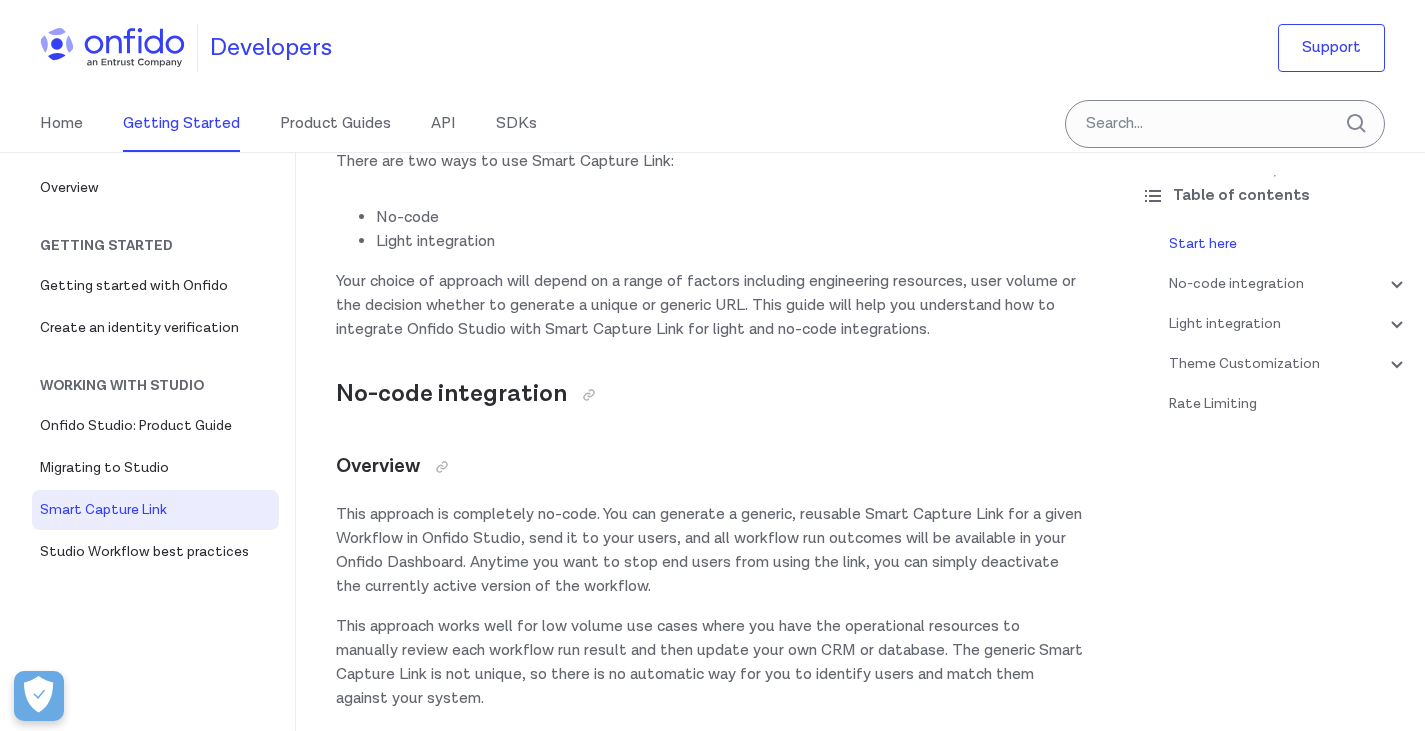 scroll, scrollTop: 0, scrollLeft: 0, axis: both 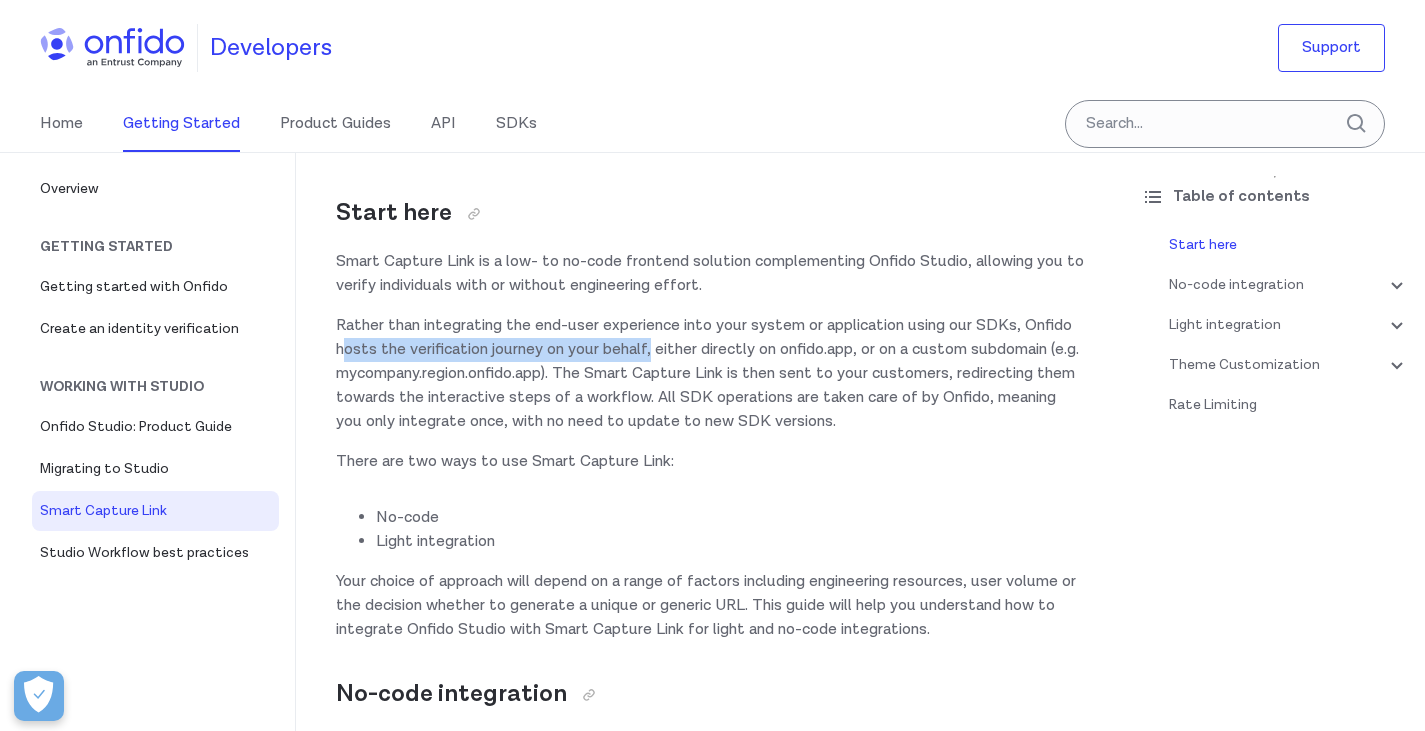 drag, startPoint x: 397, startPoint y: 349, endPoint x: 708, endPoint y: 353, distance: 311.02573 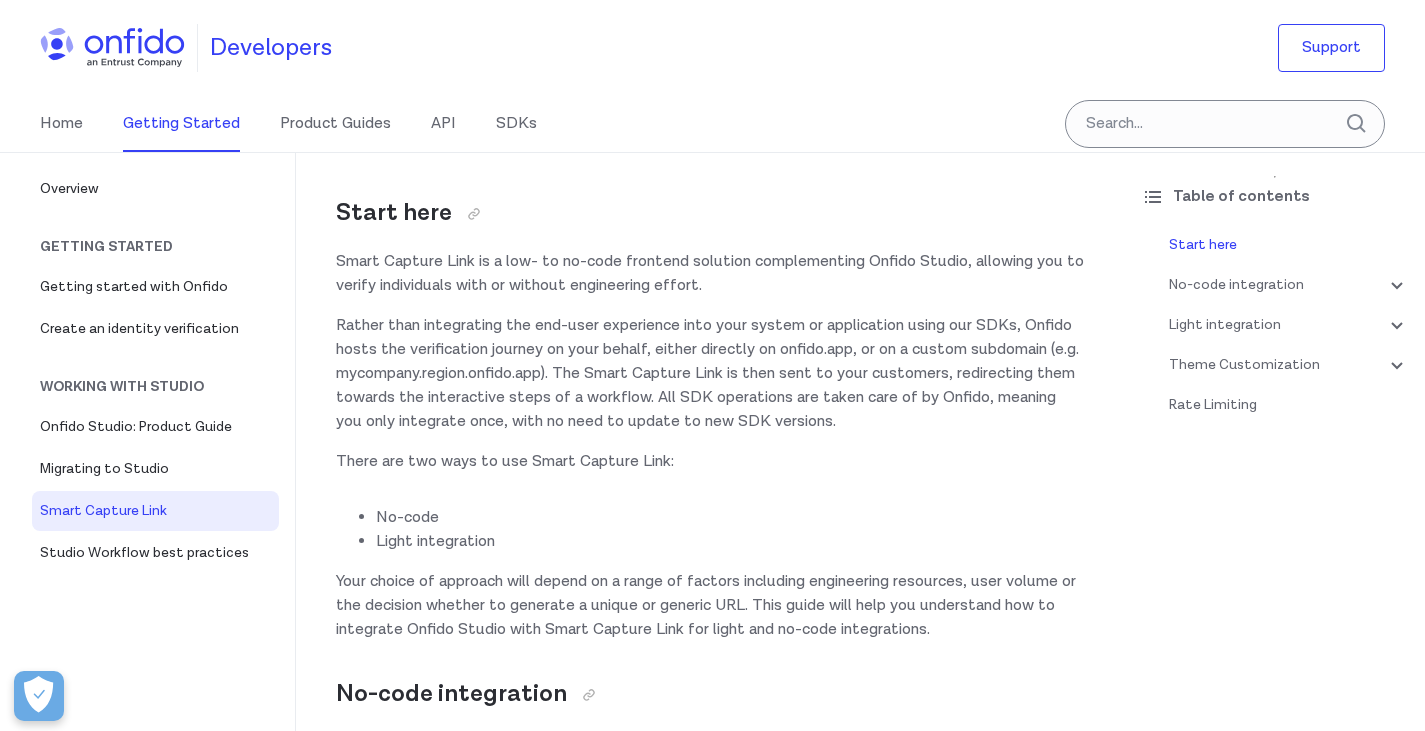 click on "Rather than integrating the end-user experience into your system or application using our SDKs, Onfido hosts the verification journey on your behalf, either directly on onfido.app, or on a custom subdomain (e.g. mycompany.region.onfido.app). The Smart Capture Link is then sent to your customers, redirecting them towards the interactive steps of a workflow. All SDK operations are taken care of by Onfido, meaning you only integrate once, with no need to update to new SDK versions." at bounding box center [710, 374] 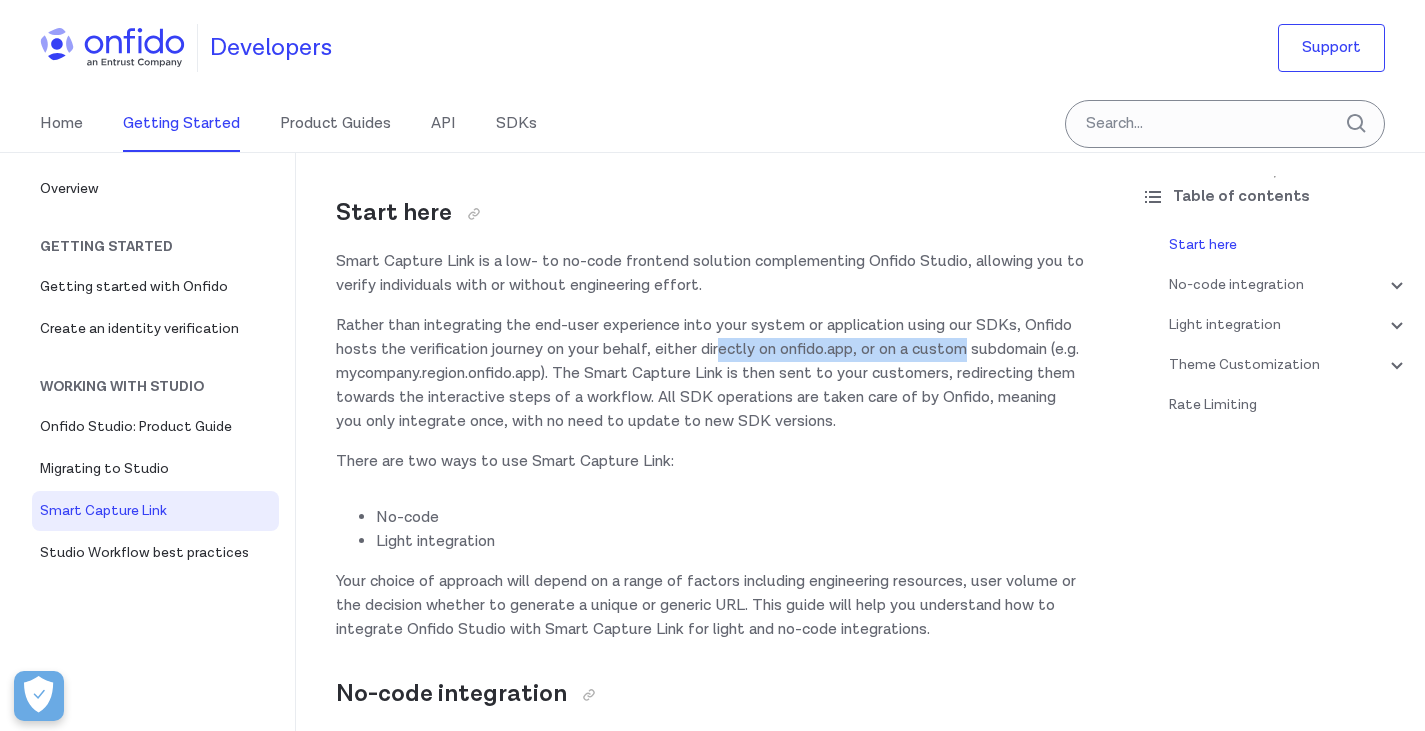 drag, startPoint x: 773, startPoint y: 349, endPoint x: 1027, endPoint y: 354, distance: 254.04921 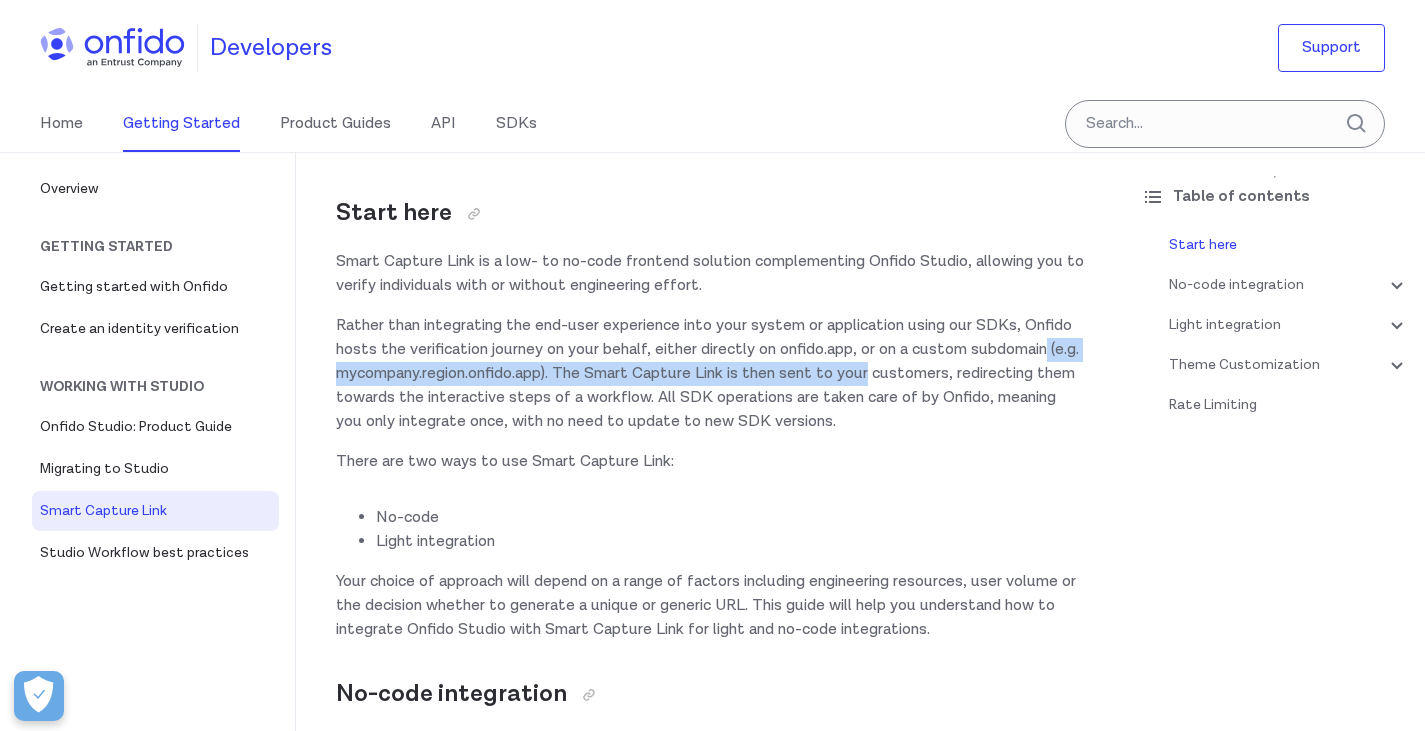 drag, startPoint x: 417, startPoint y: 371, endPoint x: 1004, endPoint y: 368, distance: 587.0077 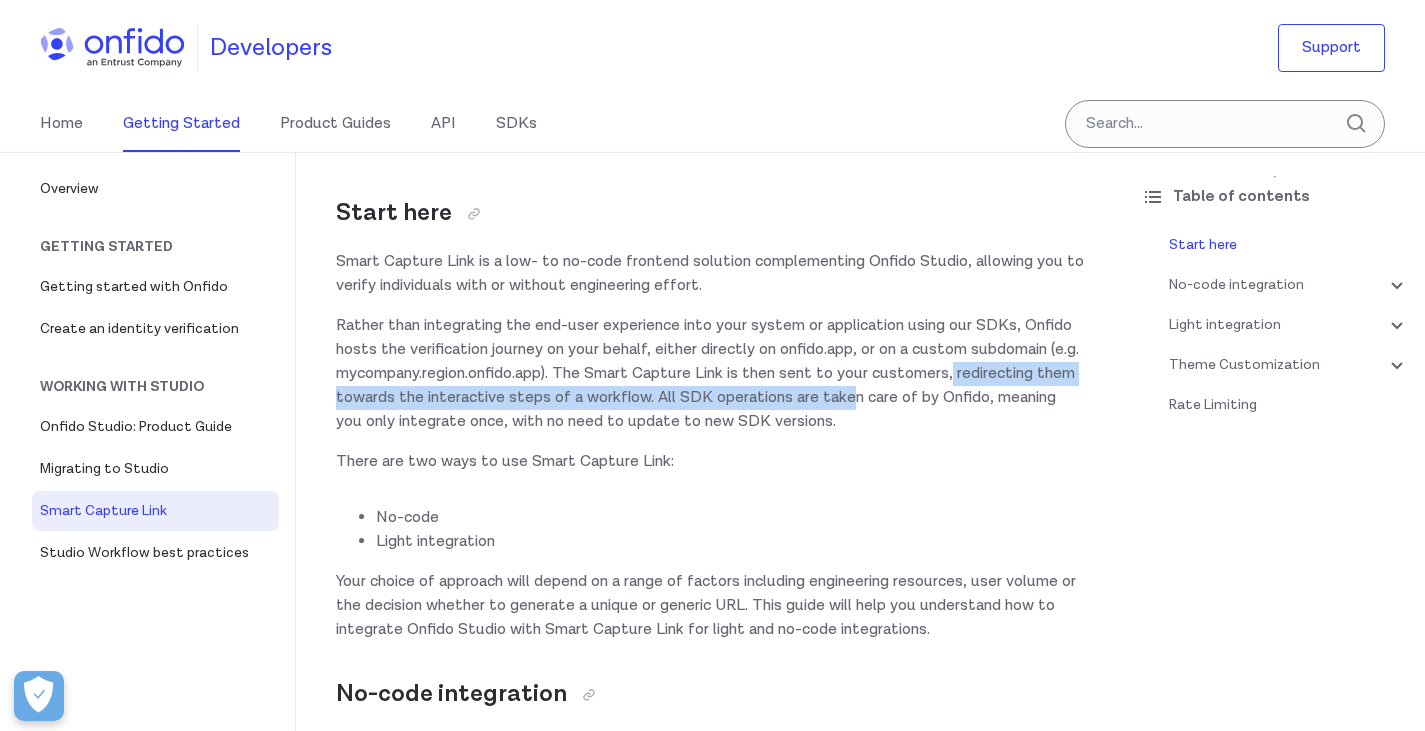 drag, startPoint x: 418, startPoint y: 397, endPoint x: 1071, endPoint y: 403, distance: 653.0276 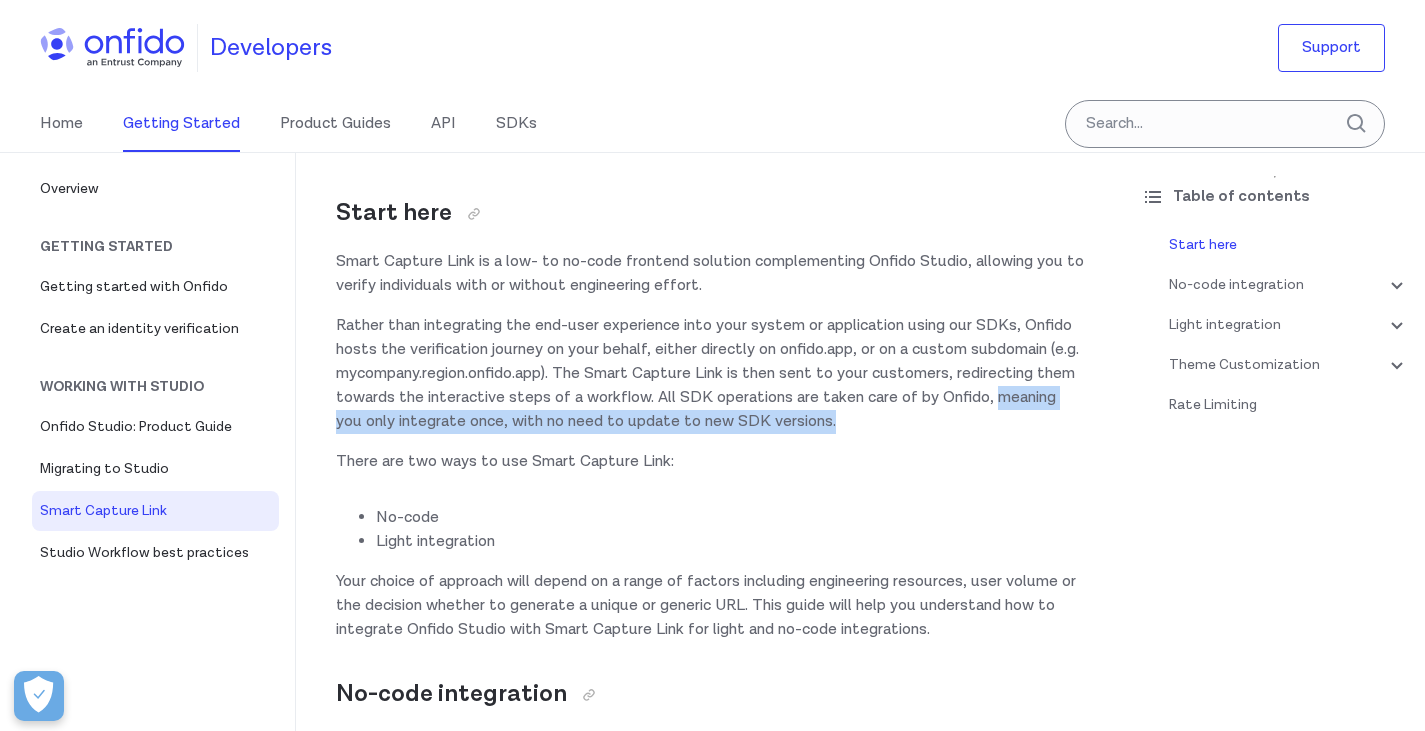 drag, startPoint x: 470, startPoint y: 421, endPoint x: 1056, endPoint y: 420, distance: 586.00085 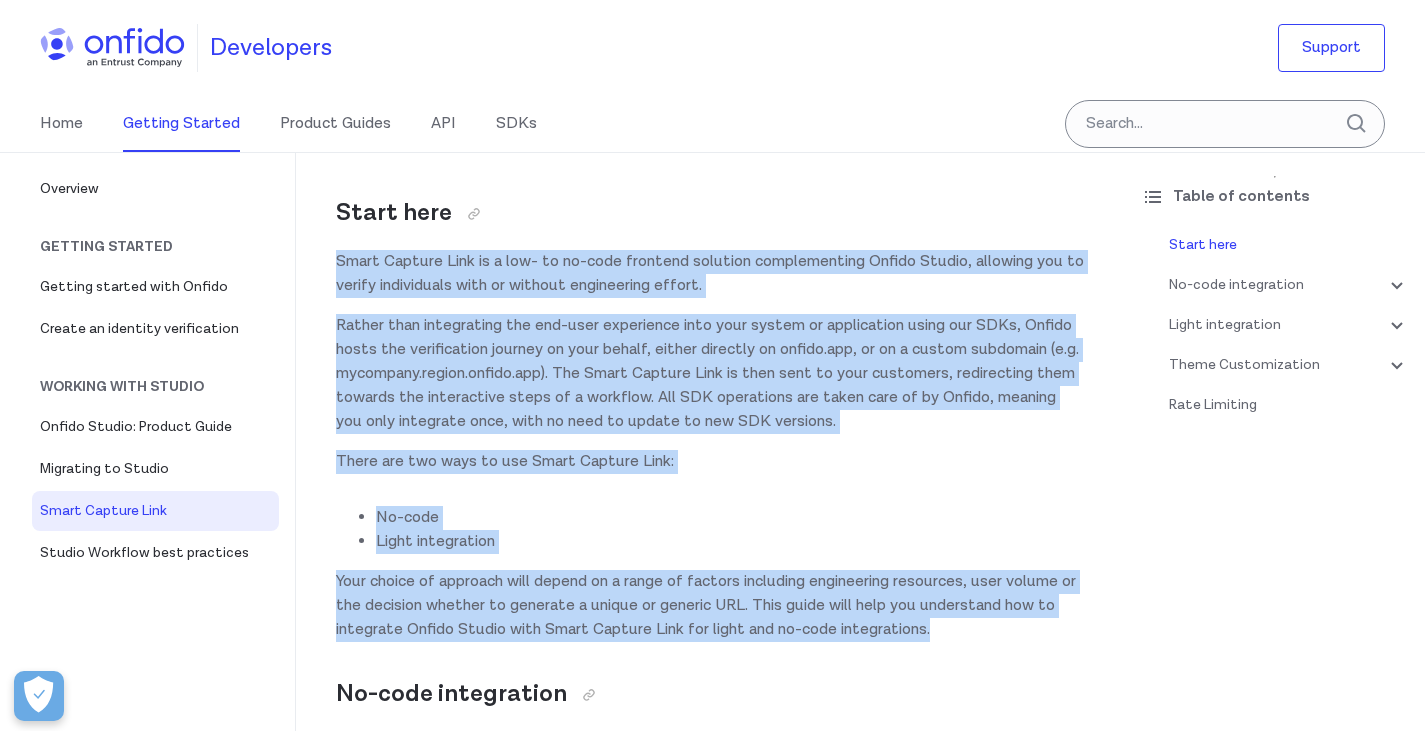 drag, startPoint x: 340, startPoint y: 260, endPoint x: 467, endPoint y: 644, distance: 404.45642 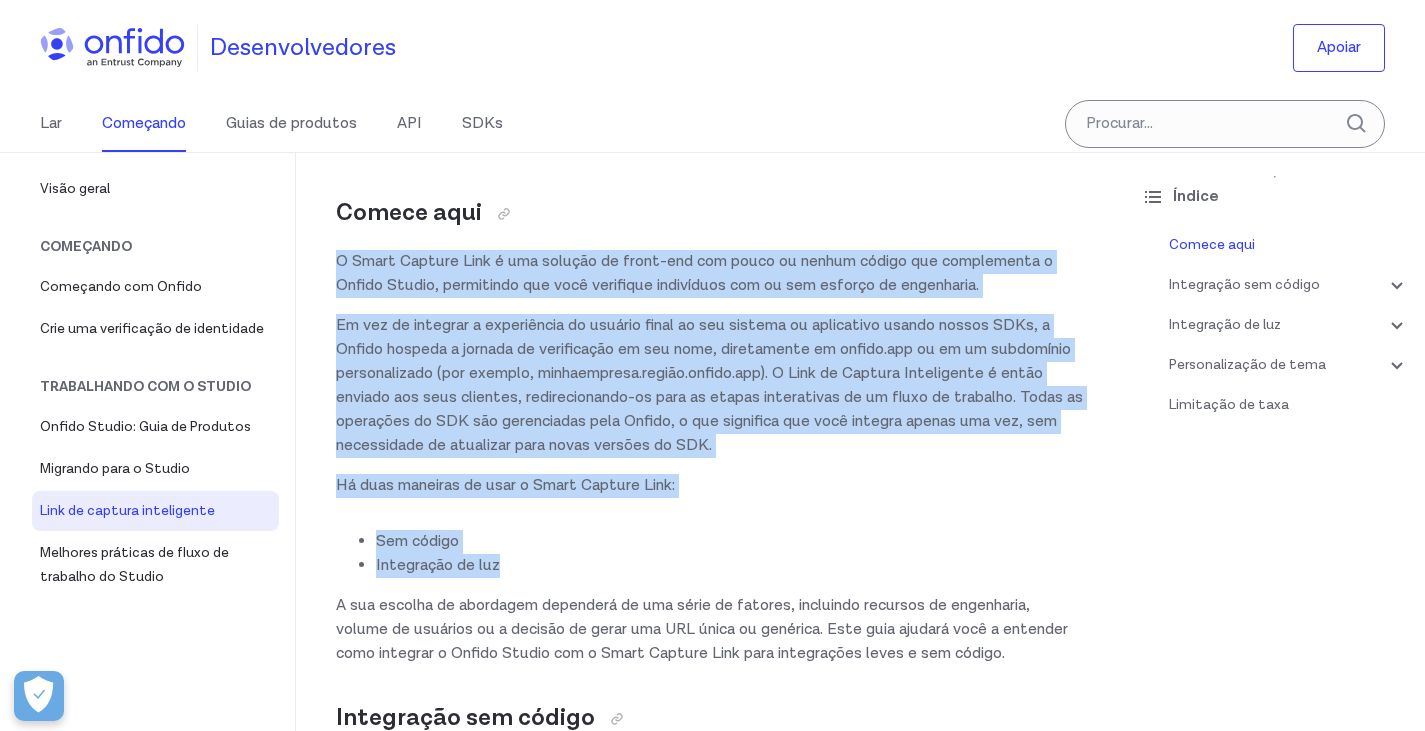 click on "Integração de luz" at bounding box center [730, 566] 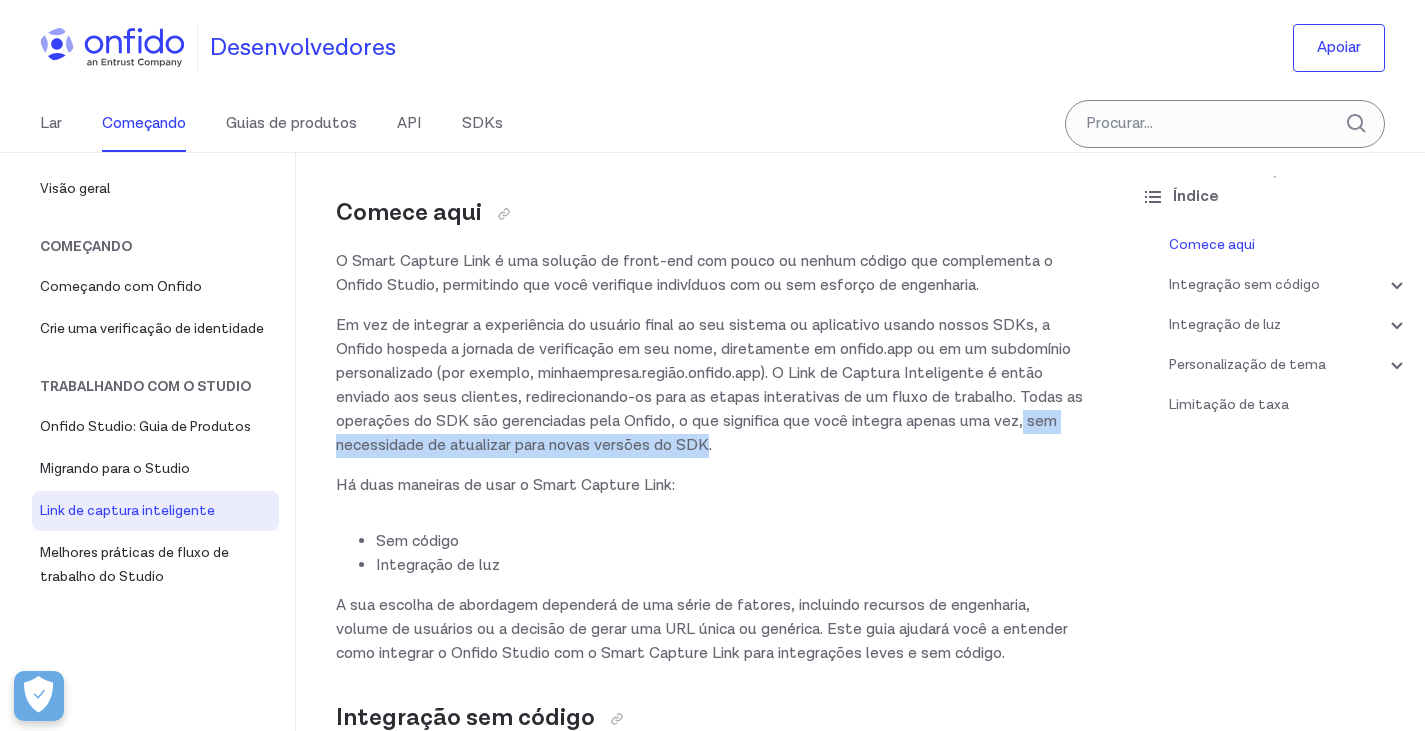 drag, startPoint x: 653, startPoint y: 443, endPoint x: 920, endPoint y: 439, distance: 267.02997 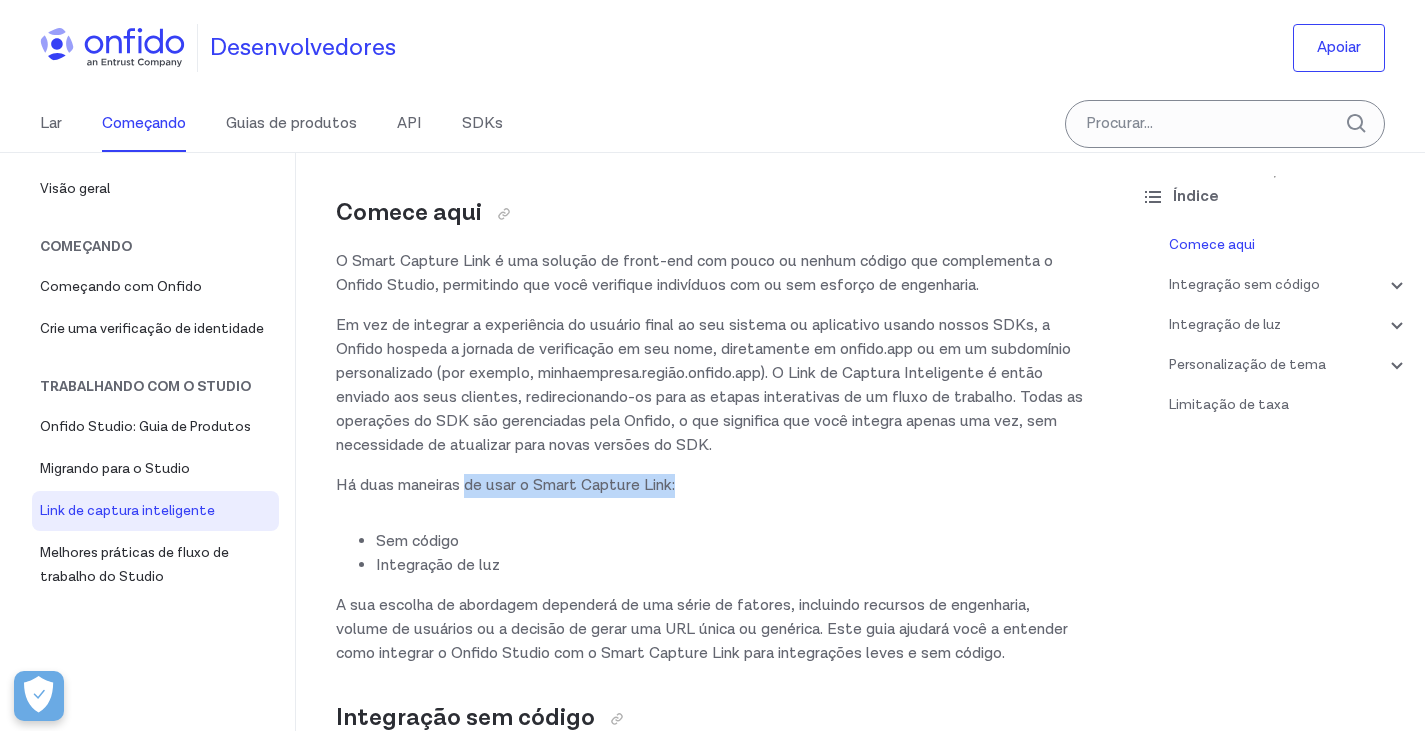 drag, startPoint x: 467, startPoint y: 480, endPoint x: 697, endPoint y: 484, distance: 230.03477 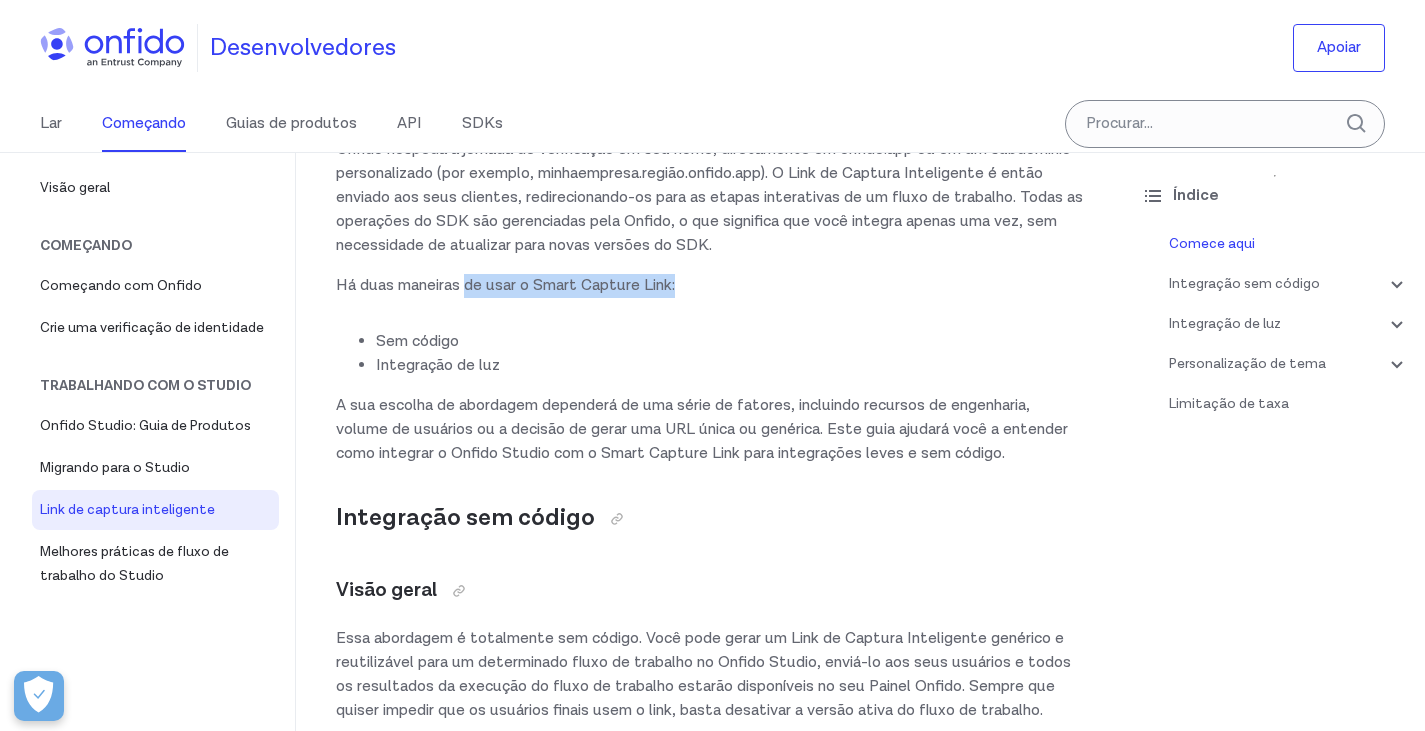 scroll, scrollTop: 300, scrollLeft: 0, axis: vertical 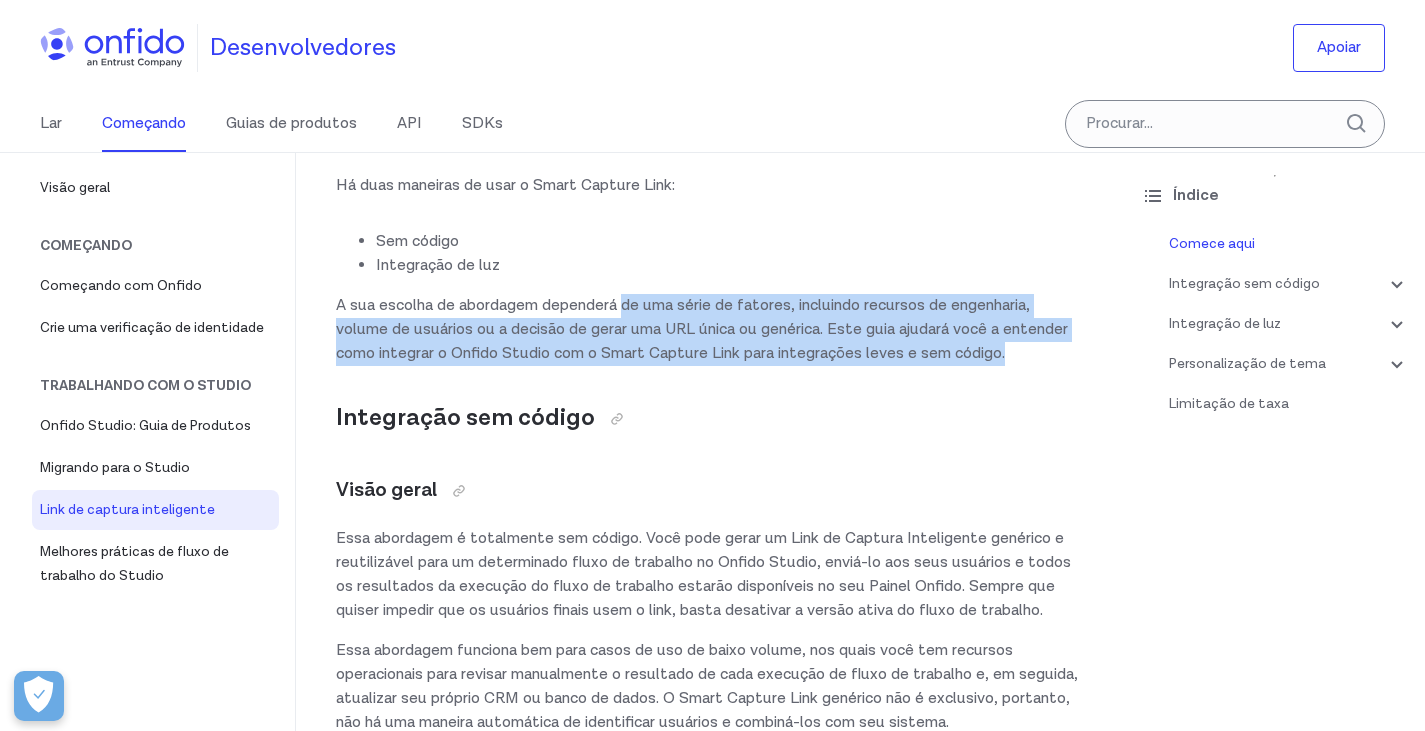drag, startPoint x: 627, startPoint y: 311, endPoint x: 1016, endPoint y: 383, distance: 395.60712 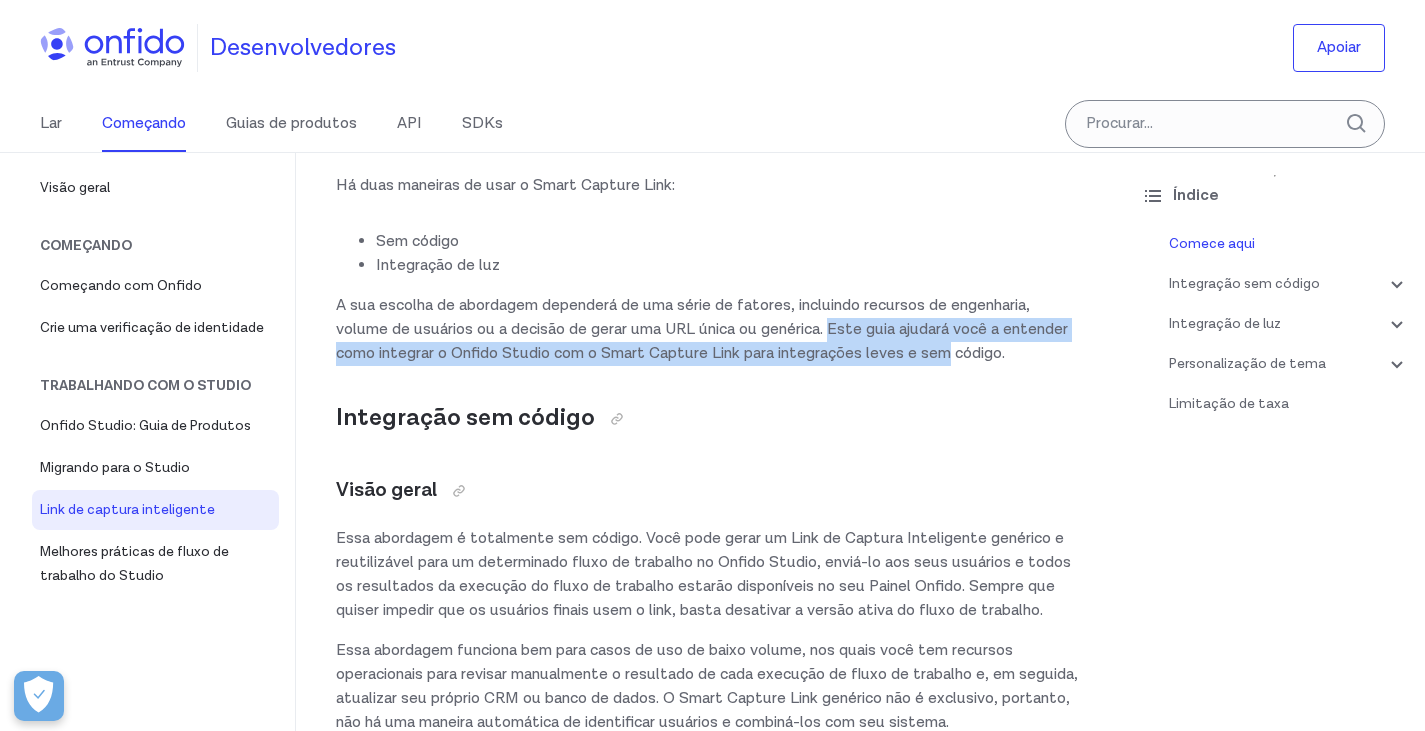 drag, startPoint x: 951, startPoint y: 342, endPoint x: 1034, endPoint y: 349, distance: 83.294655 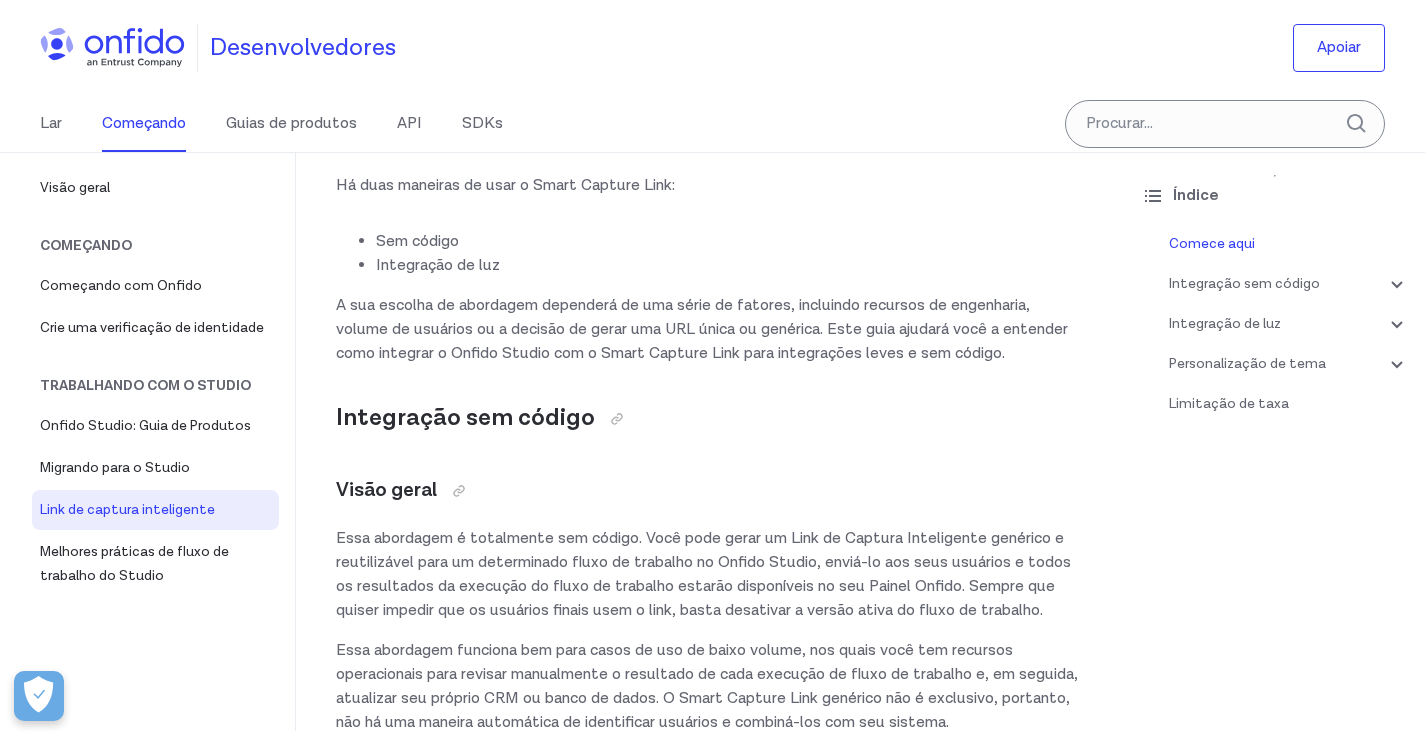 click on "A sua escolha de abordagem dependerá de uma série de fatores, incluindo recursos de engenharia, volume de usuários ou a decisão de gerar uma URL única ou genérica. Este guia ajudará você a entender como integrar o Onfido Studio com o Smart Capture Link para integrações leves e sem código." at bounding box center [710, 330] 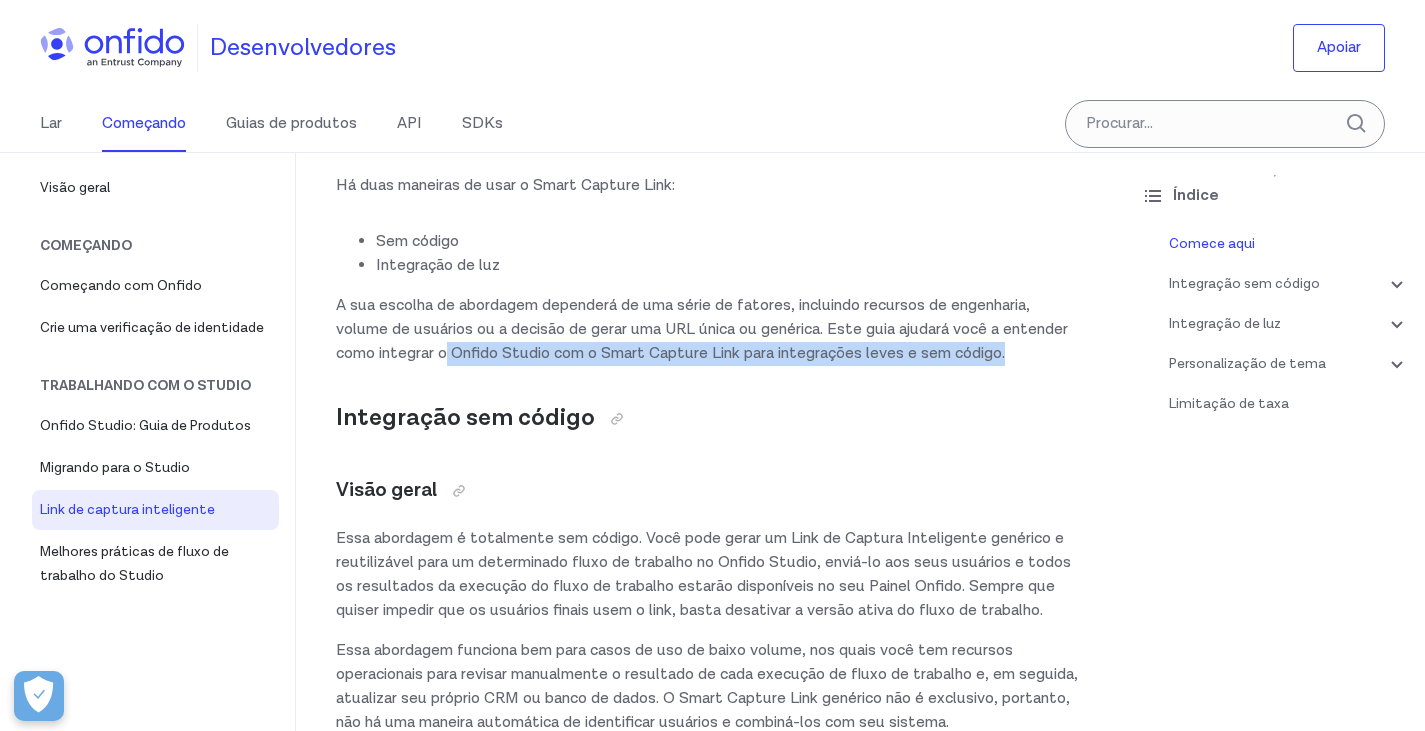 drag, startPoint x: 623, startPoint y: 353, endPoint x: 796, endPoint y: 386, distance: 176.11928 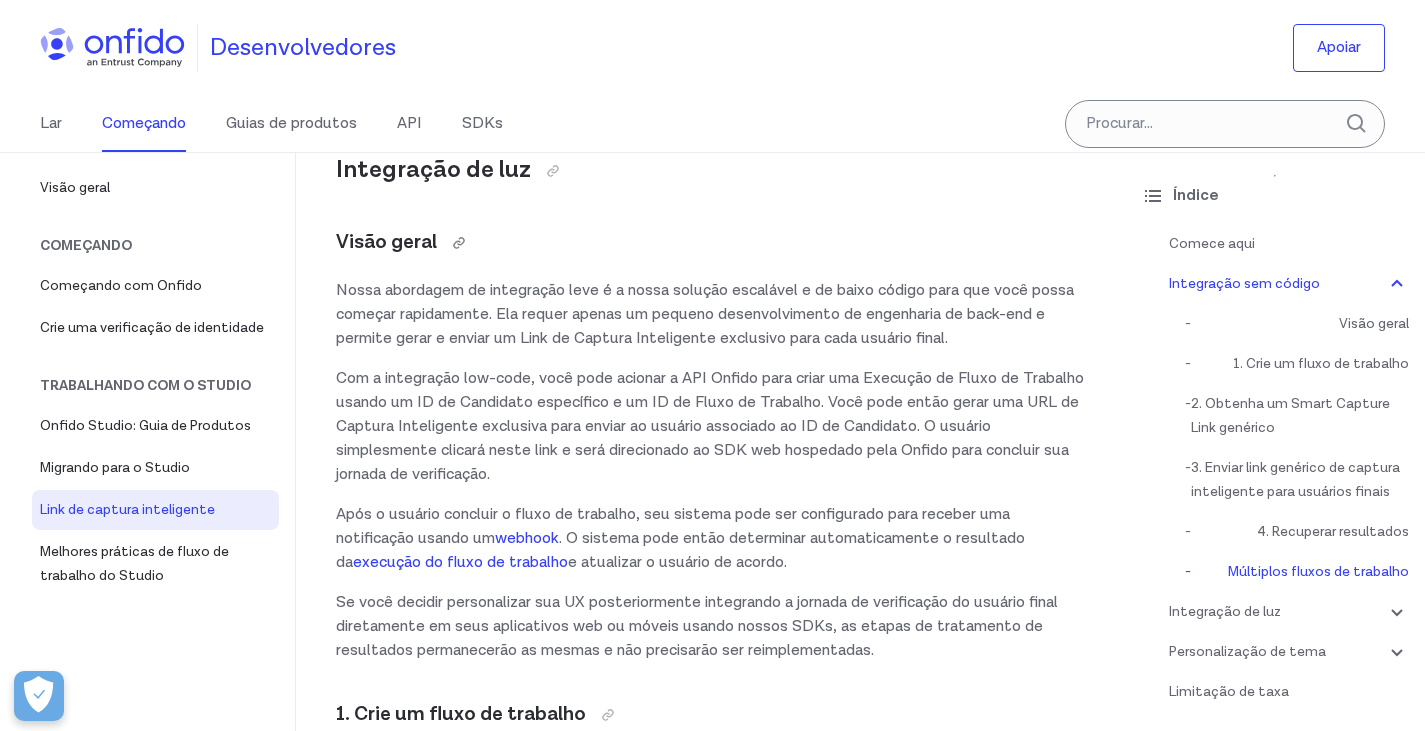 scroll, scrollTop: 2500, scrollLeft: 0, axis: vertical 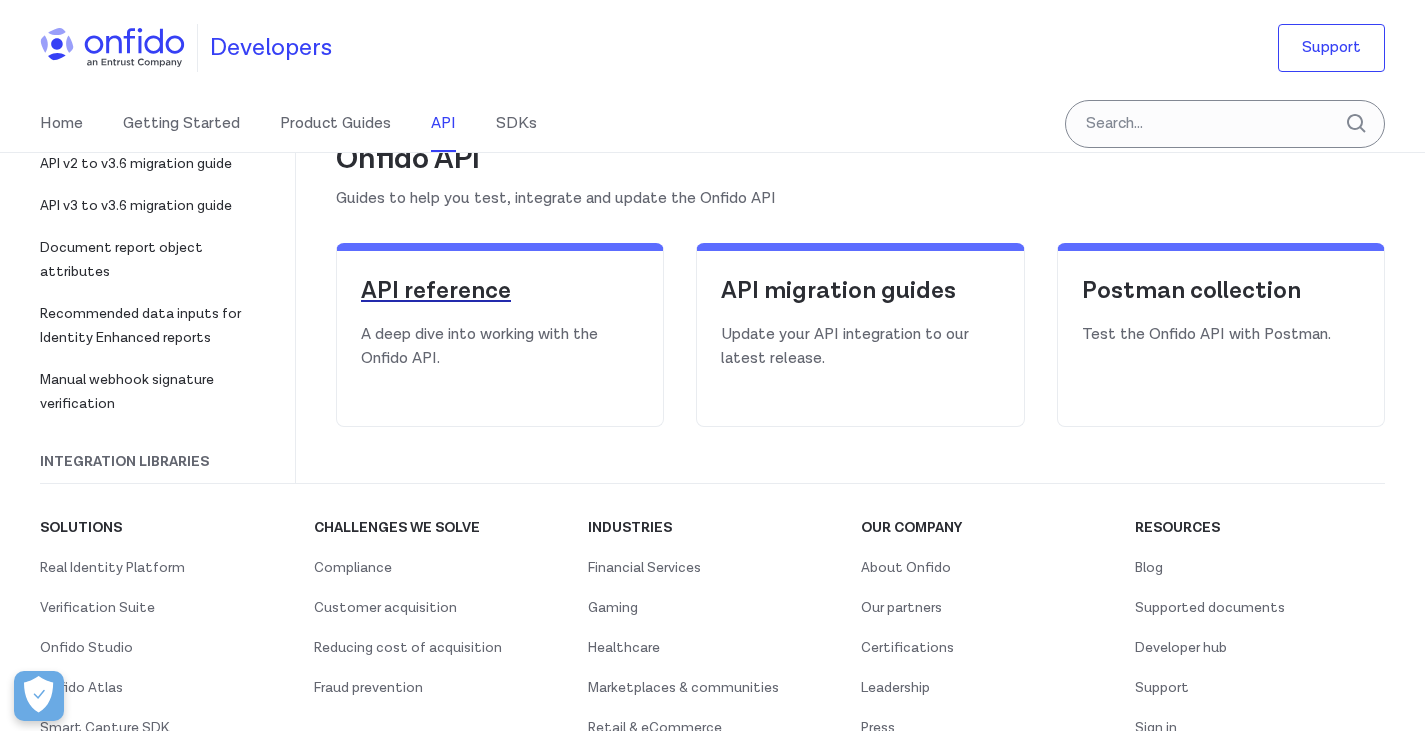 click on "API reference" at bounding box center (500, 291) 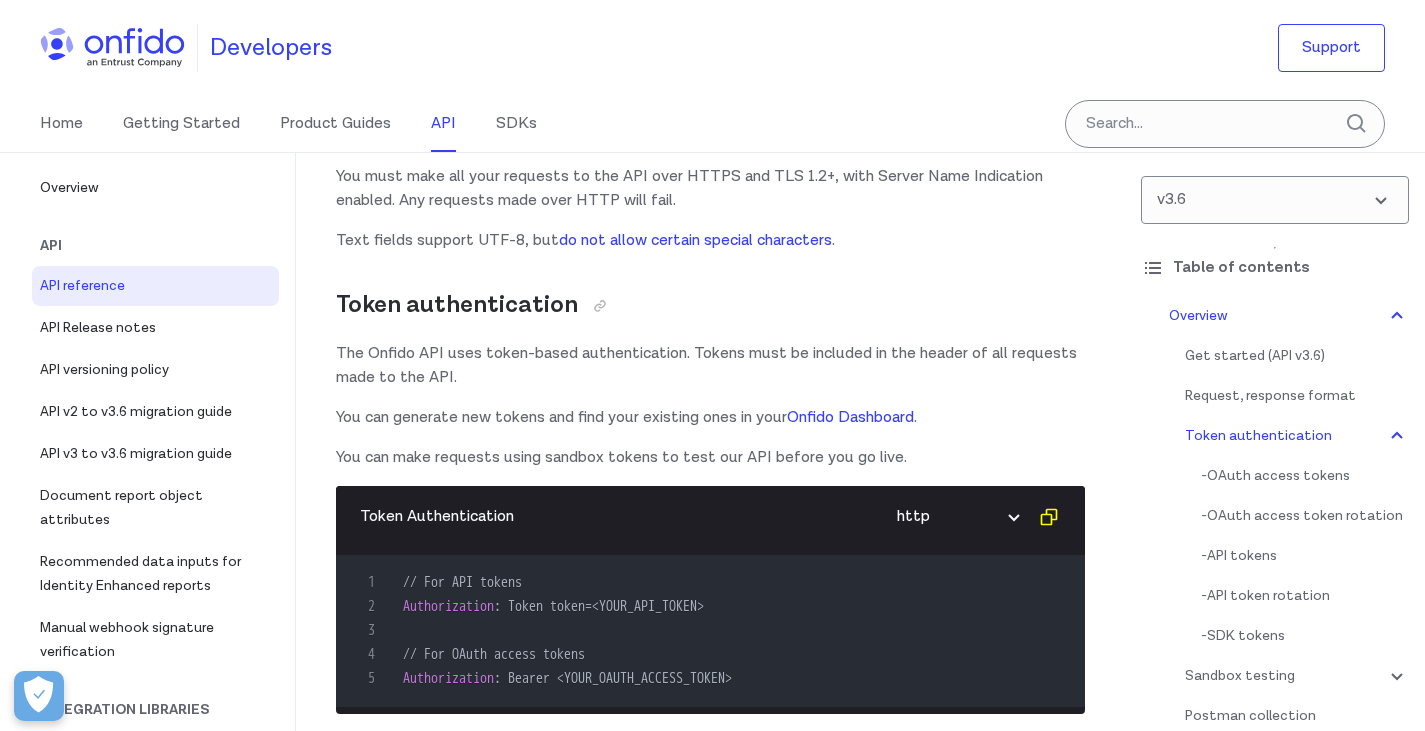 scroll, scrollTop: 900, scrollLeft: 0, axis: vertical 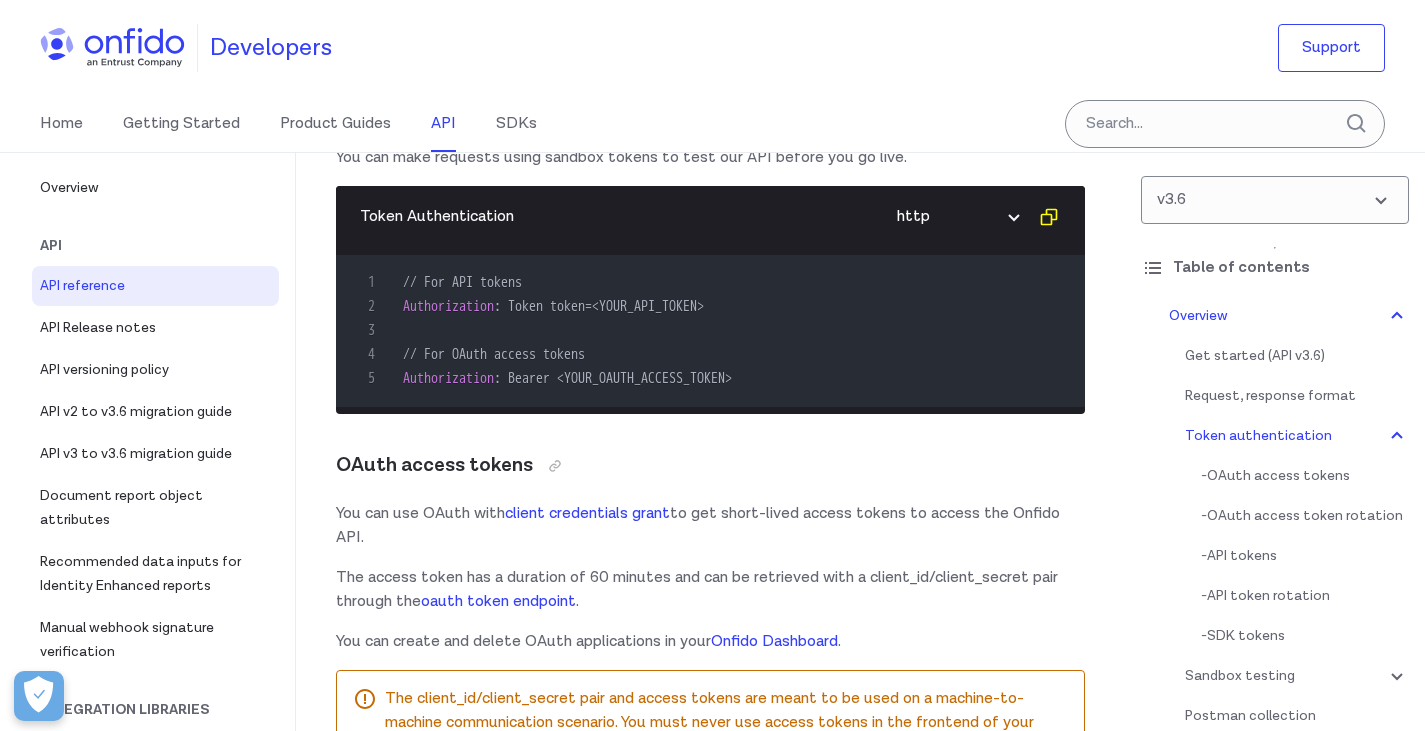 drag, startPoint x: 795, startPoint y: 533, endPoint x: 945, endPoint y: 554, distance: 151.46286 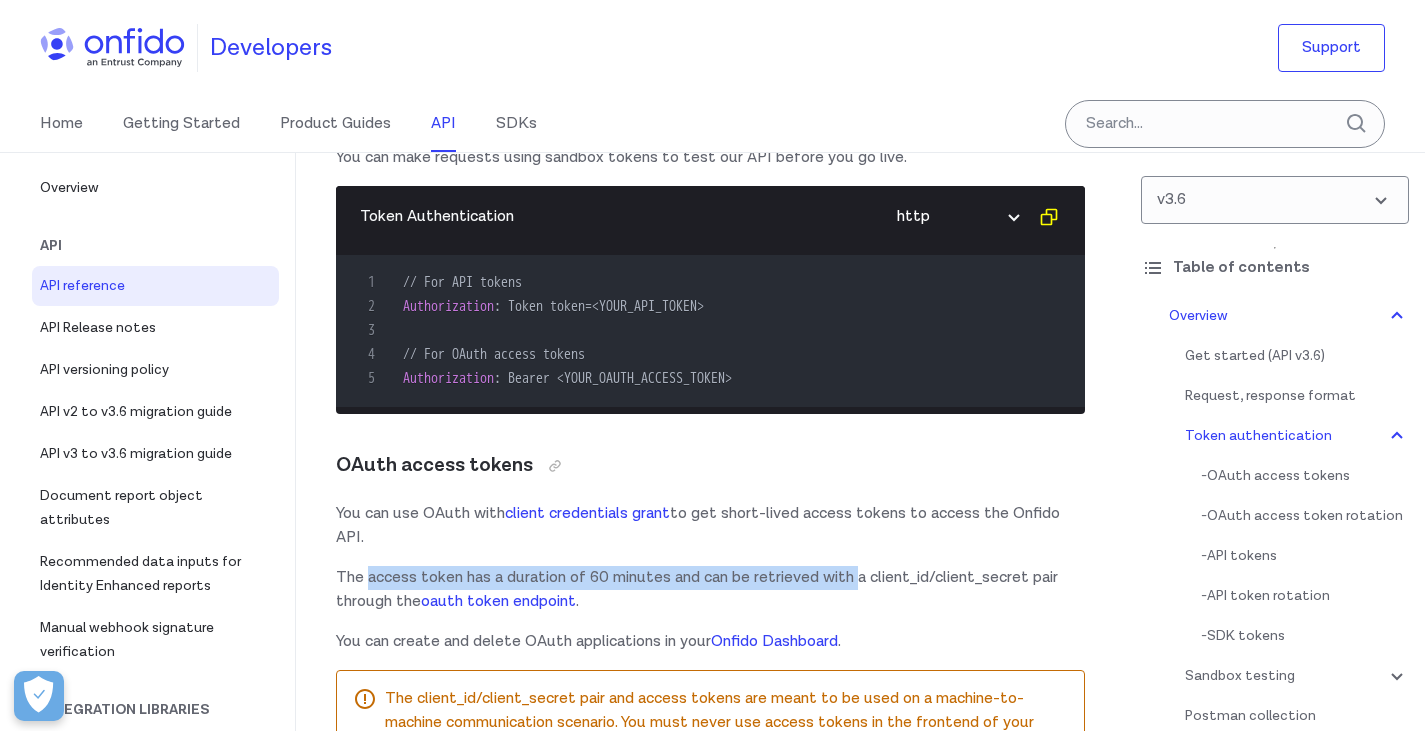 drag, startPoint x: 368, startPoint y: 583, endPoint x: 861, endPoint y: 602, distance: 493.366 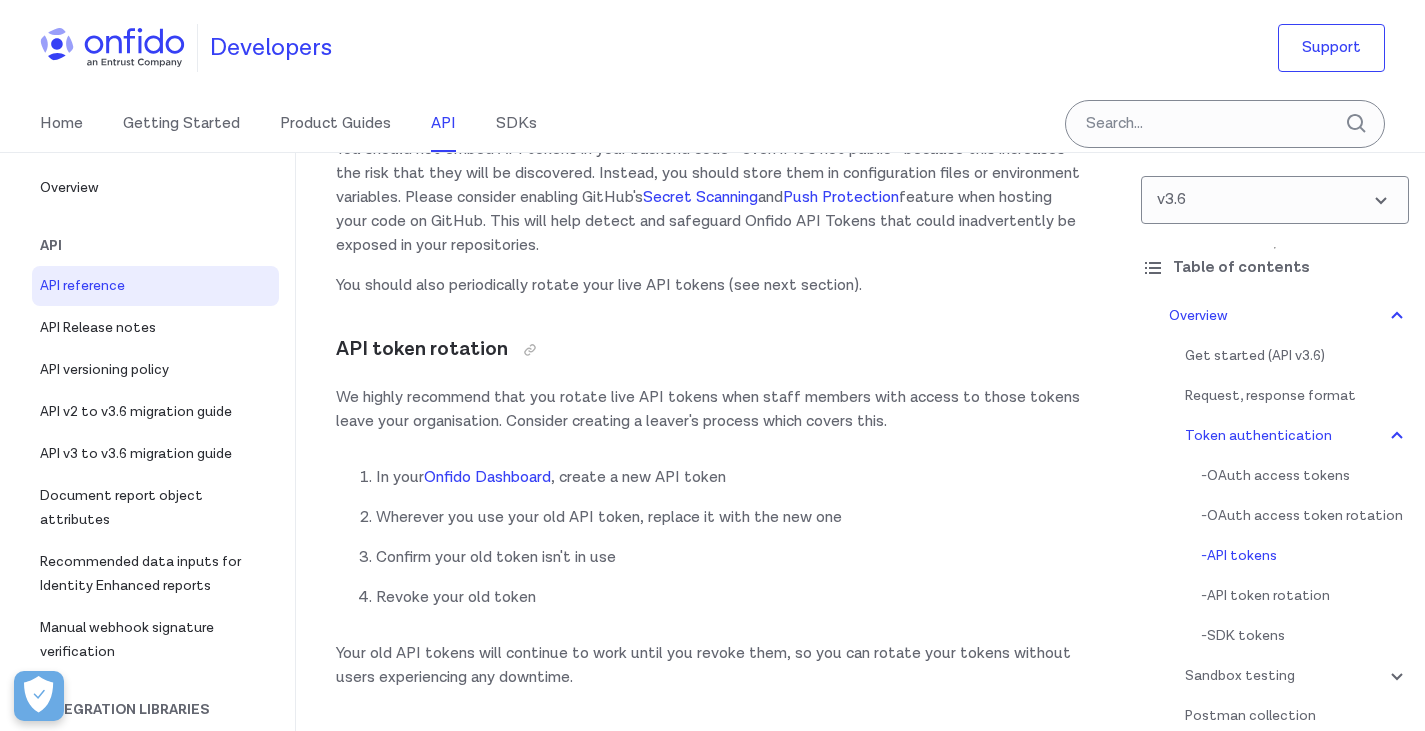scroll, scrollTop: 2800, scrollLeft: 0, axis: vertical 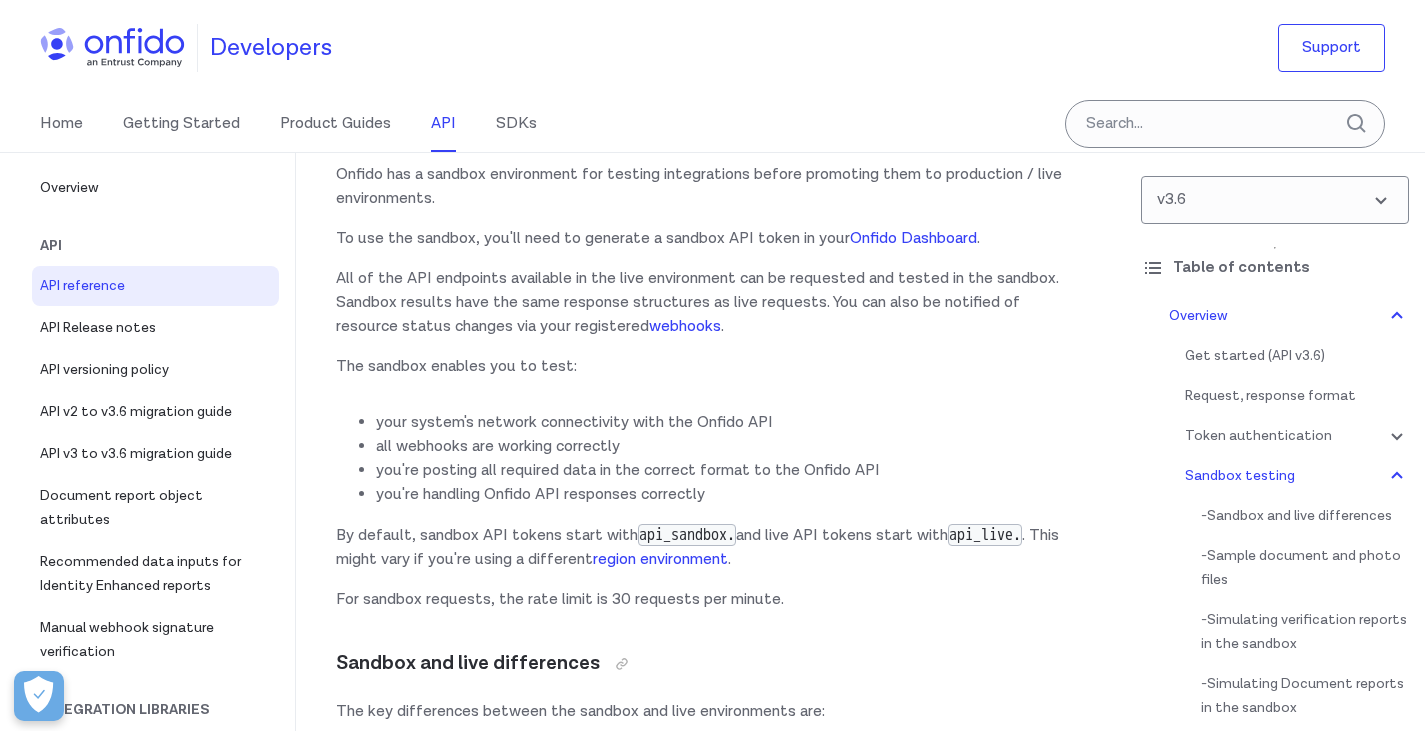 click on "By default, sandbox API tokens start with  api_sandbox.  and live API tokens
start with  api_live. . This might vary if you're using a different
region environment ." at bounding box center (710, 547) 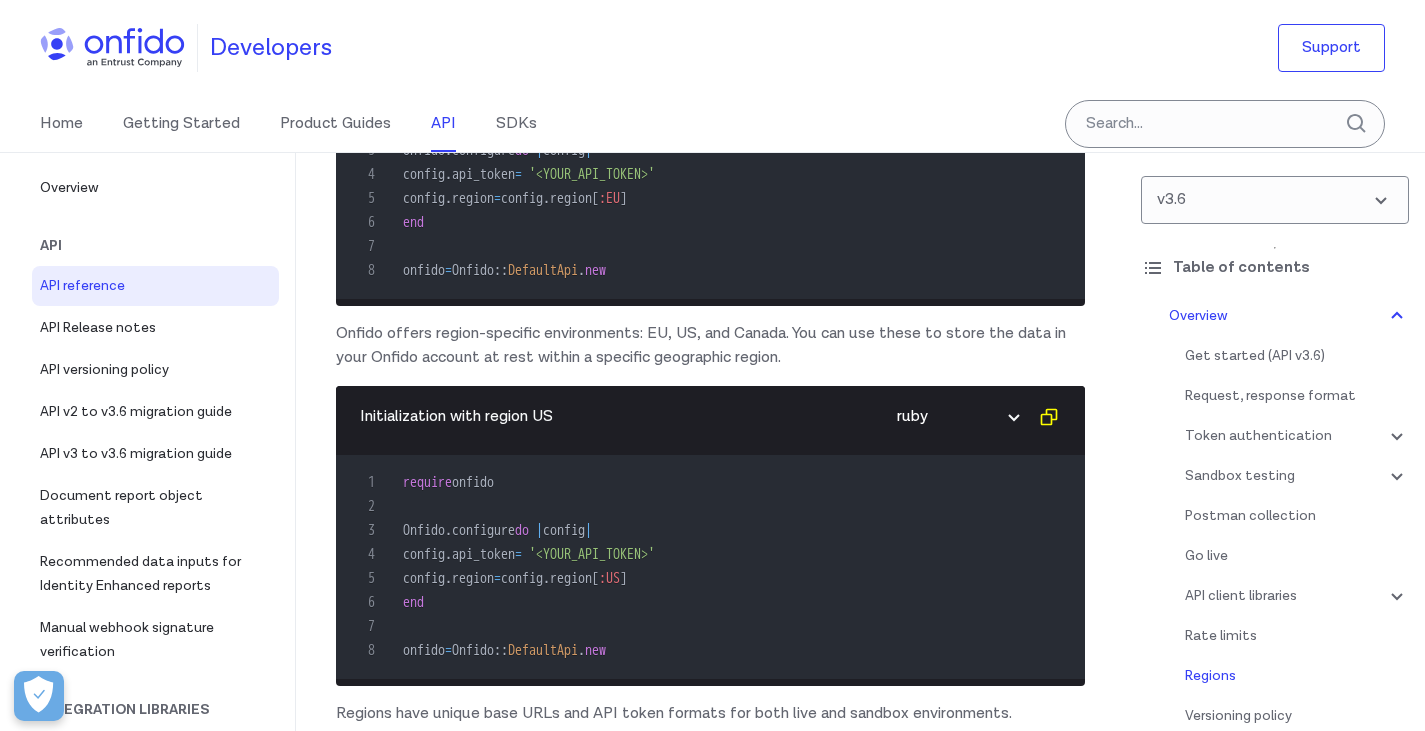 scroll, scrollTop: 17802, scrollLeft: 0, axis: vertical 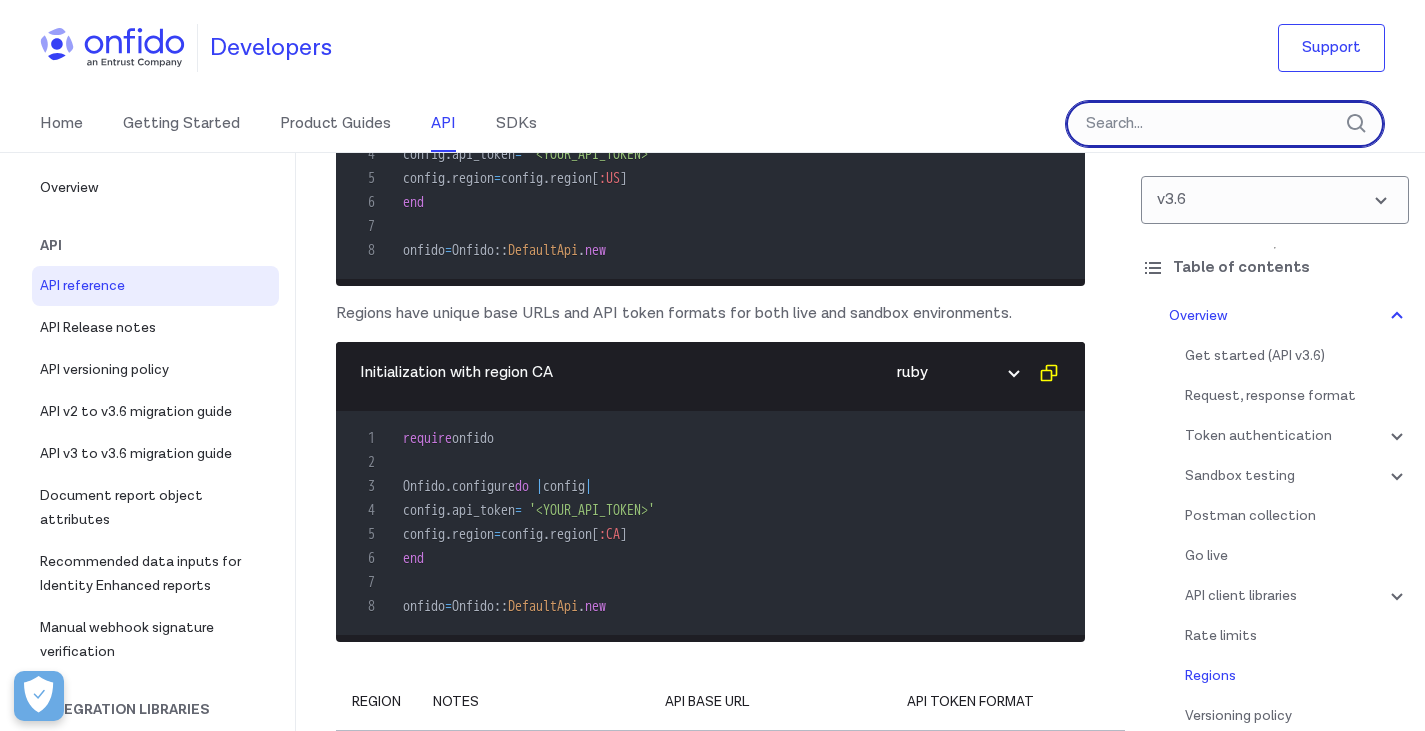 click at bounding box center (1225, 124) 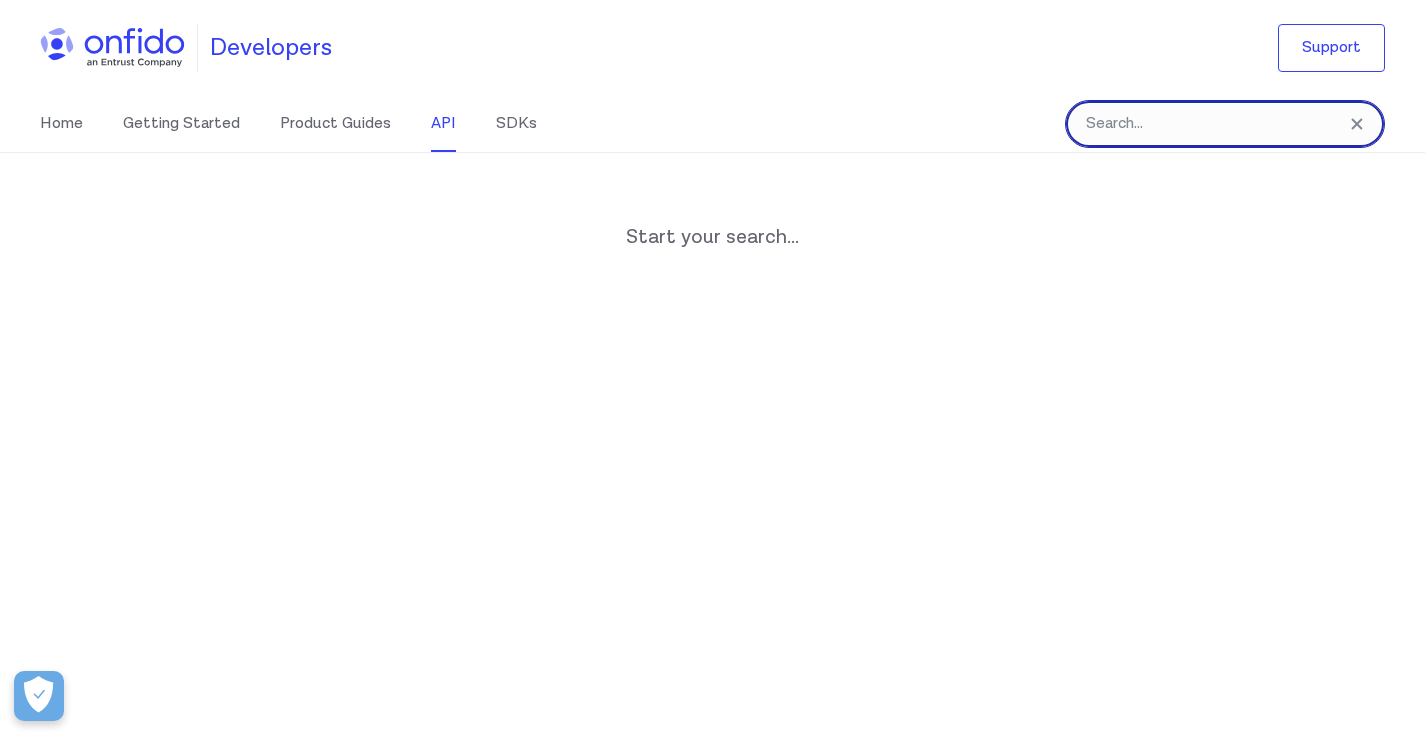 paste on "Name has already been taken" 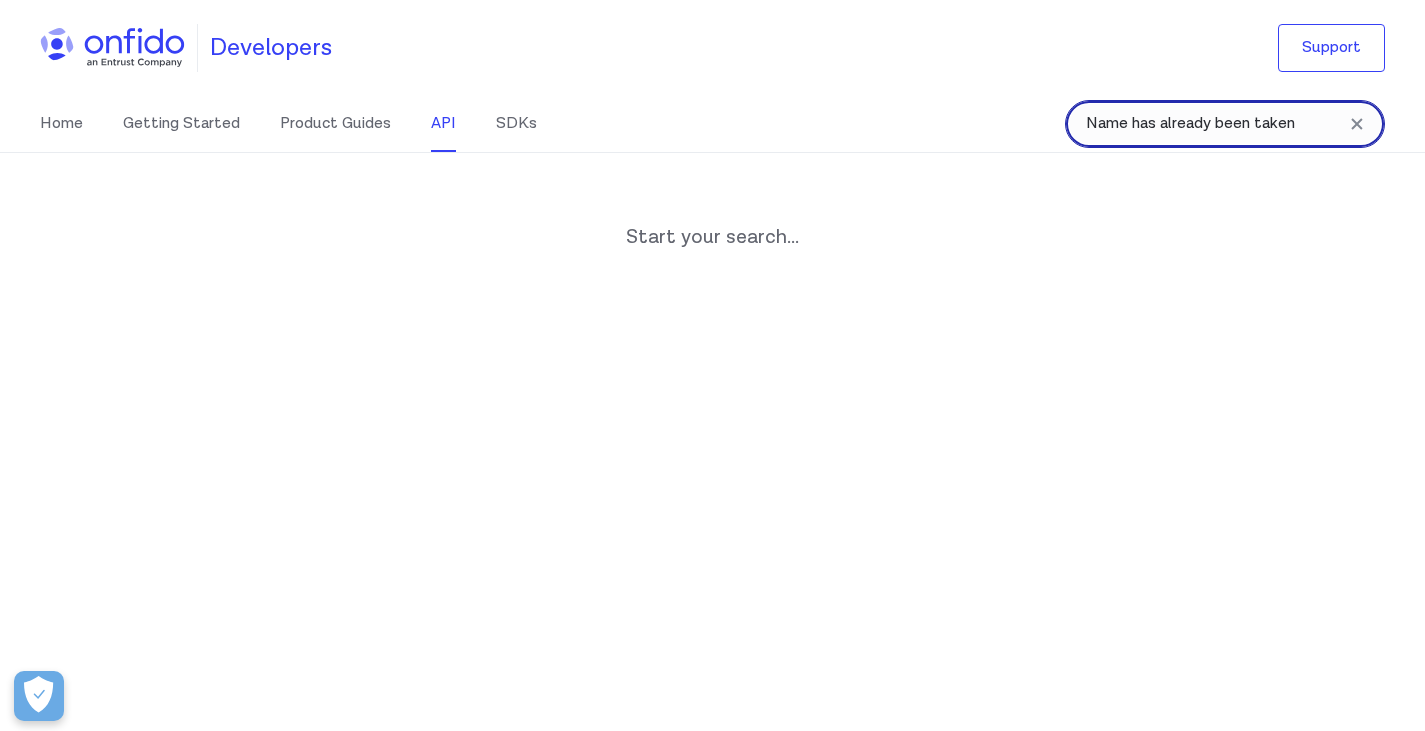 type on "Name has already been taken" 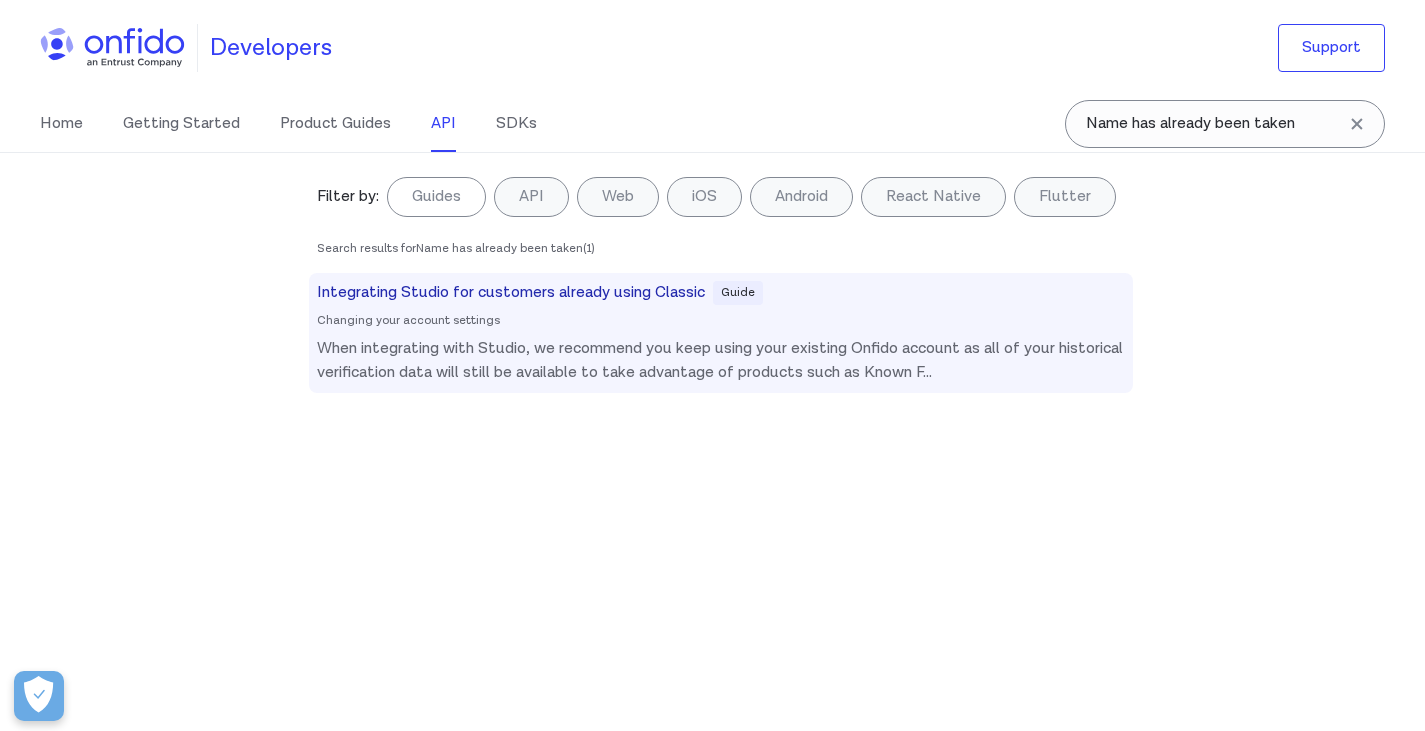 click on "When integrating with Studio, we recommend you keep using your existing Onfido account as all of your historical verification data will still be available to take advantage of products such as Known F ..." at bounding box center (721, 361) 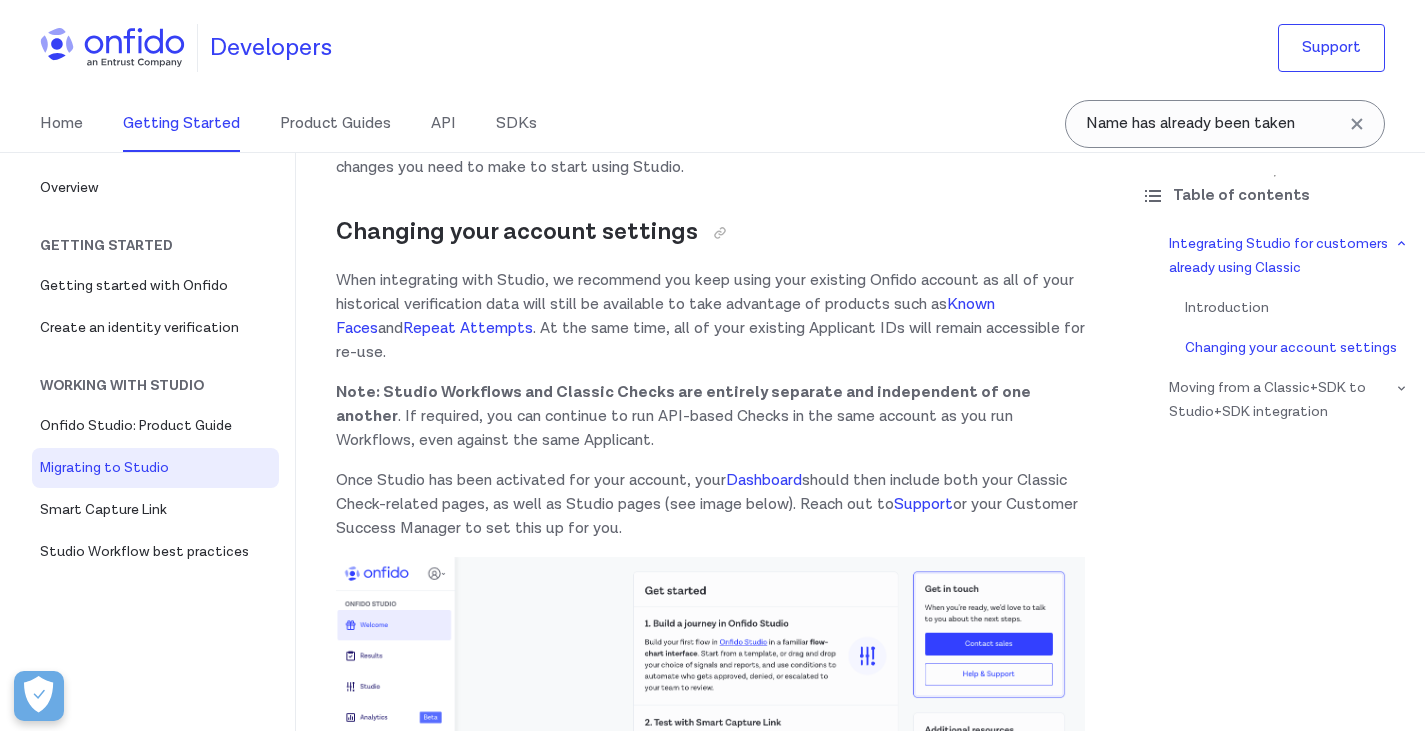 scroll, scrollTop: 1493, scrollLeft: 0, axis: vertical 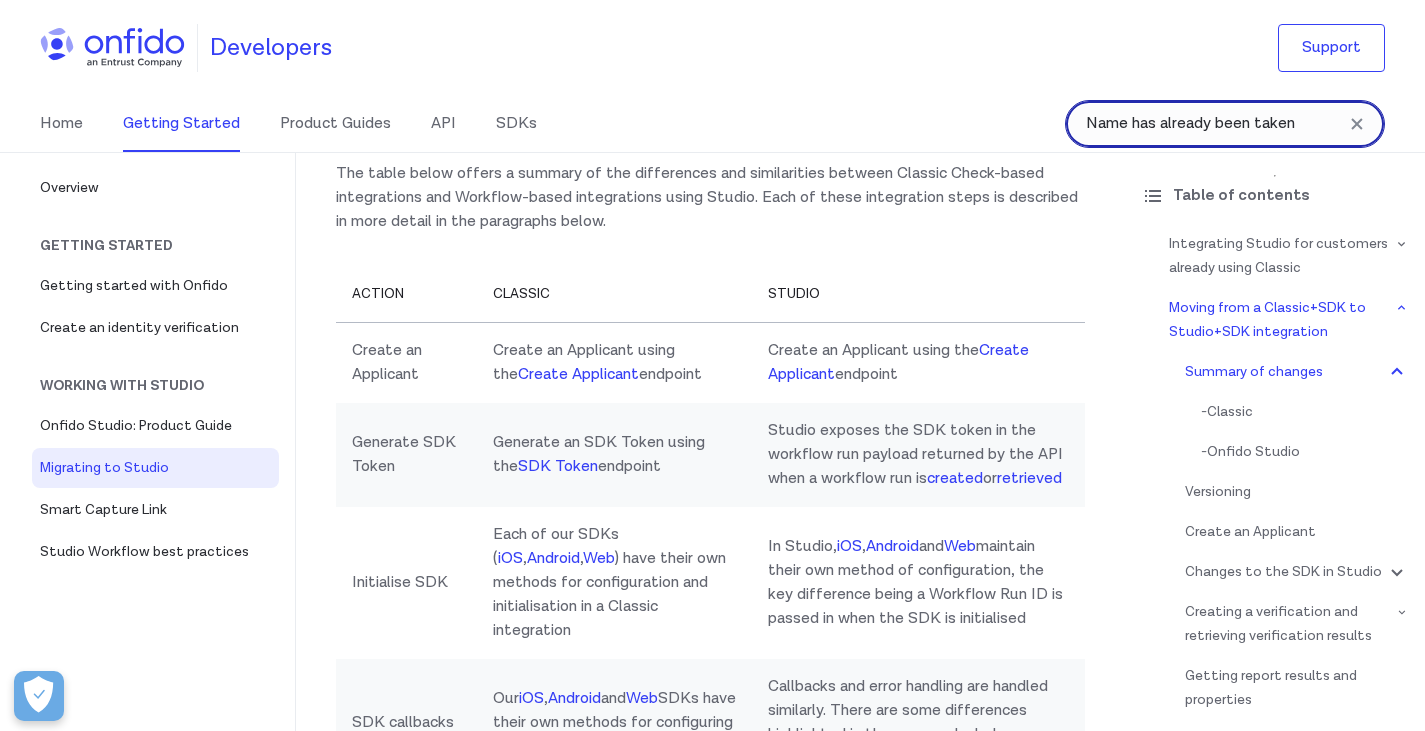 click on "Name has already been taken" at bounding box center (1225, 124) 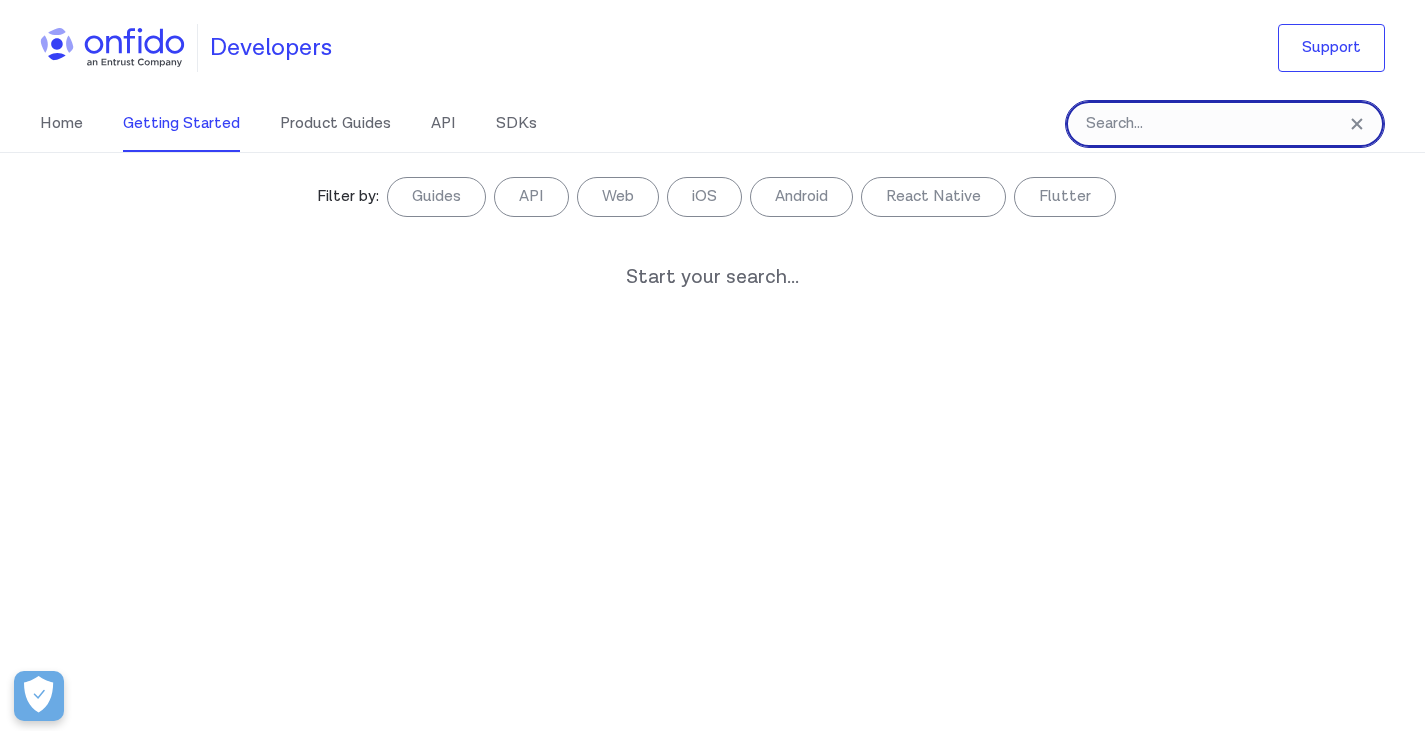 type on "Name has already been taken" 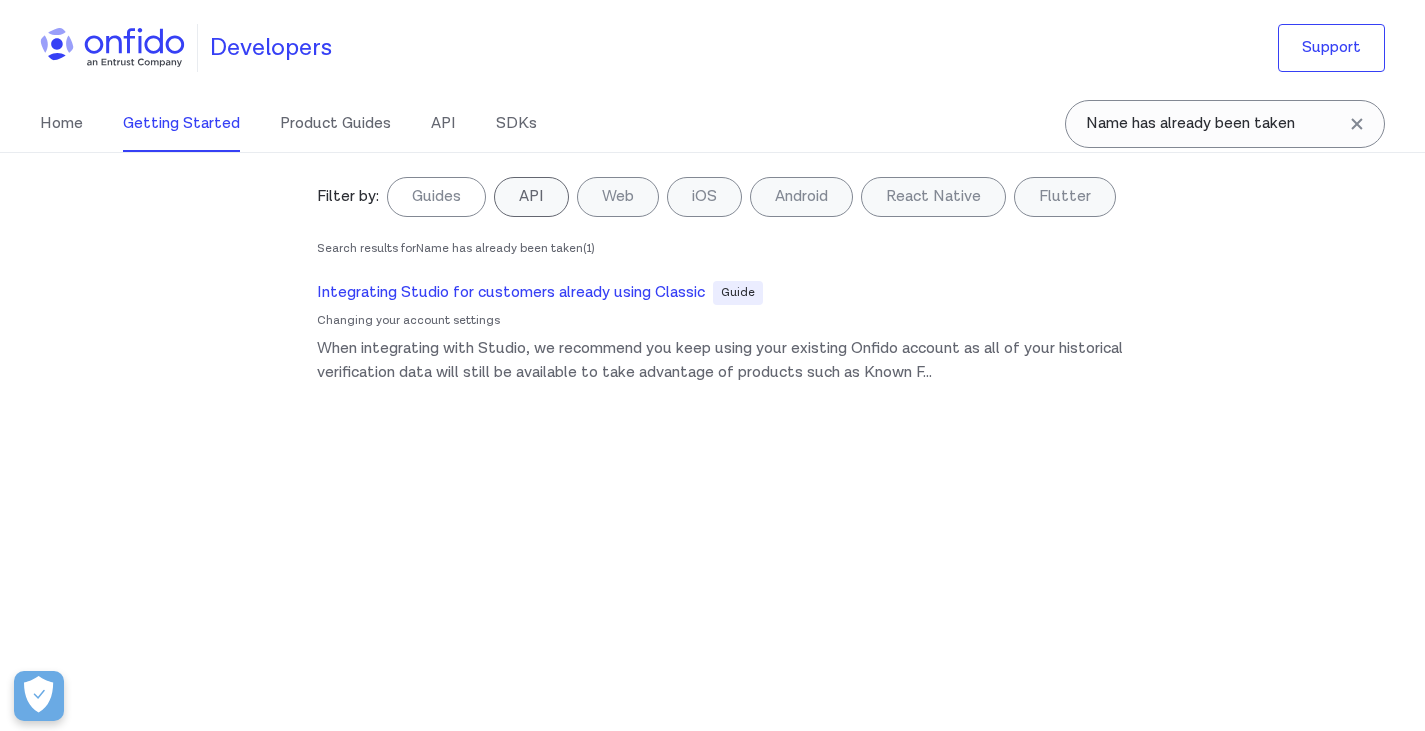 click on "API" at bounding box center (531, 197) 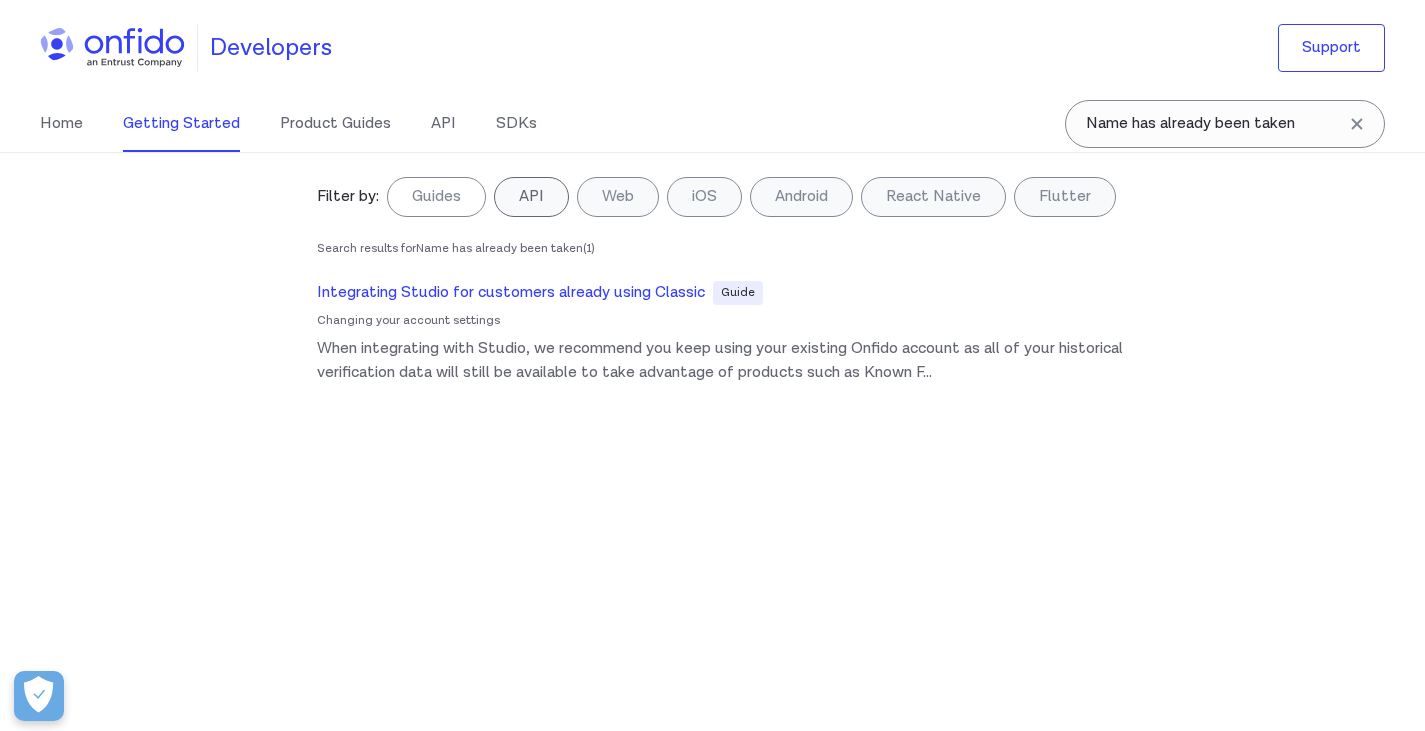 click on "API" at bounding box center (531, 197) 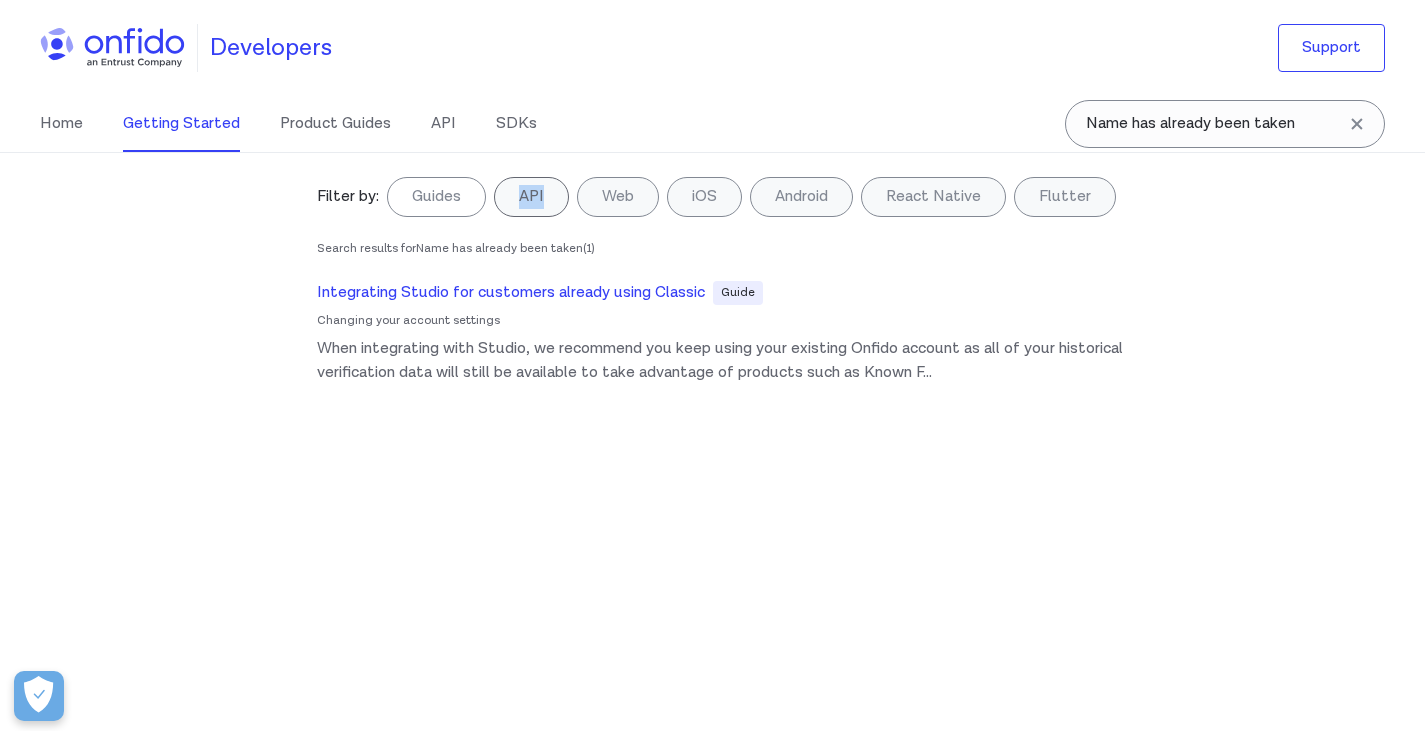 click on "API" at bounding box center [531, 197] 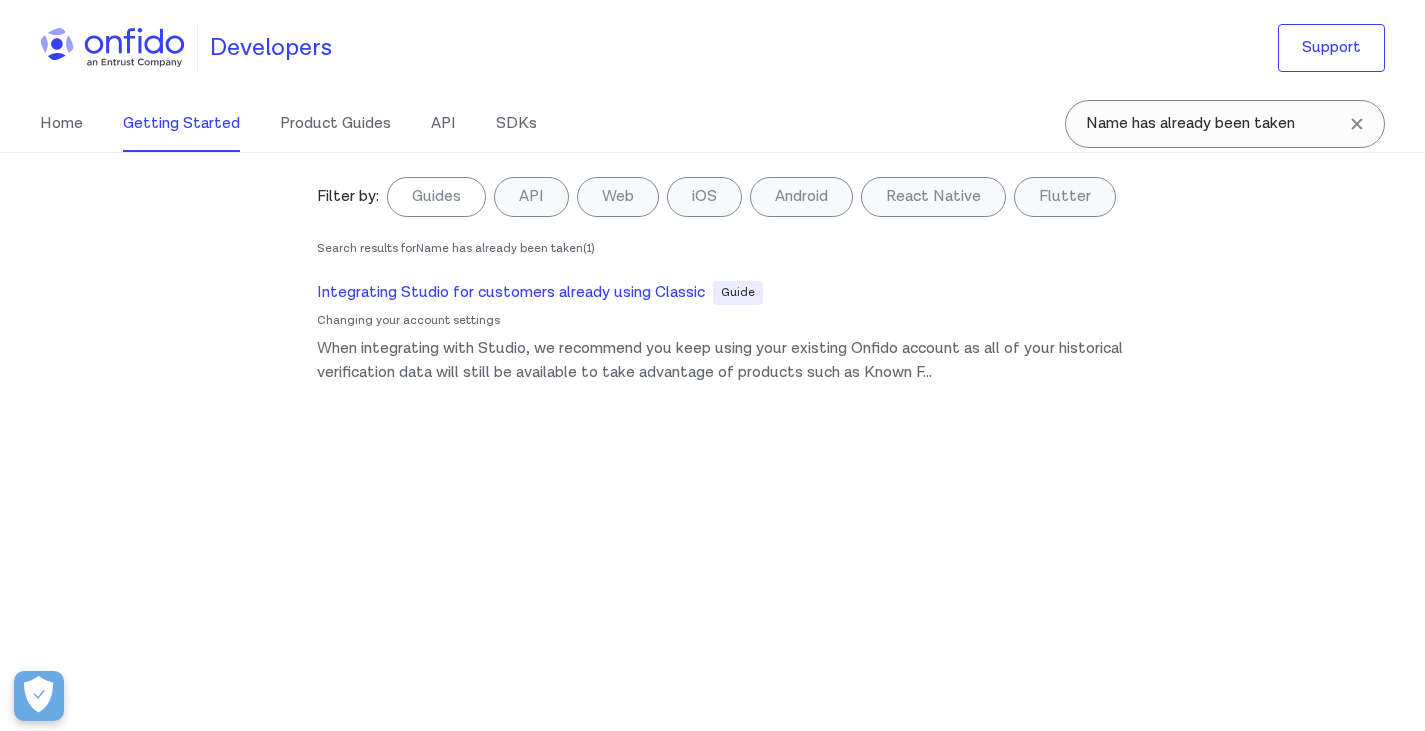 click 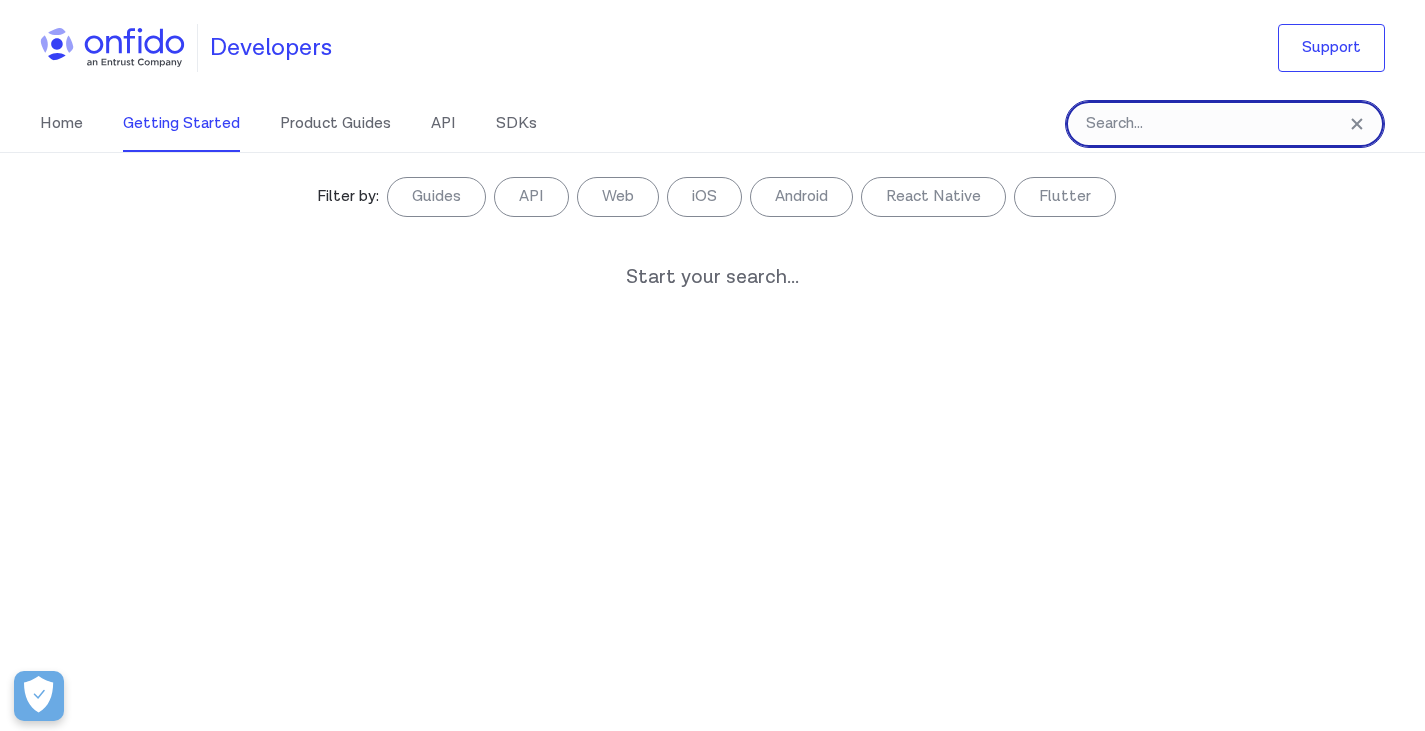 click at bounding box center [1225, 124] 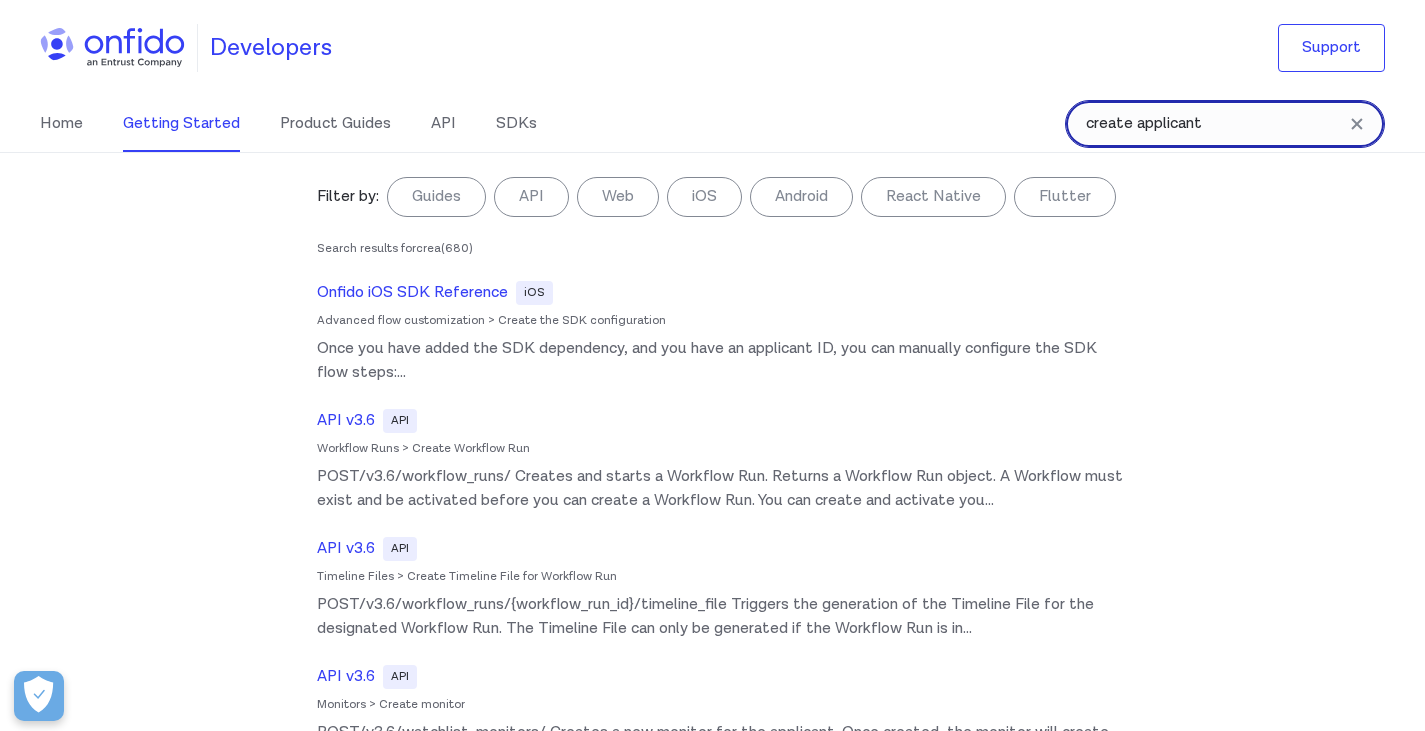 type on "create applicant" 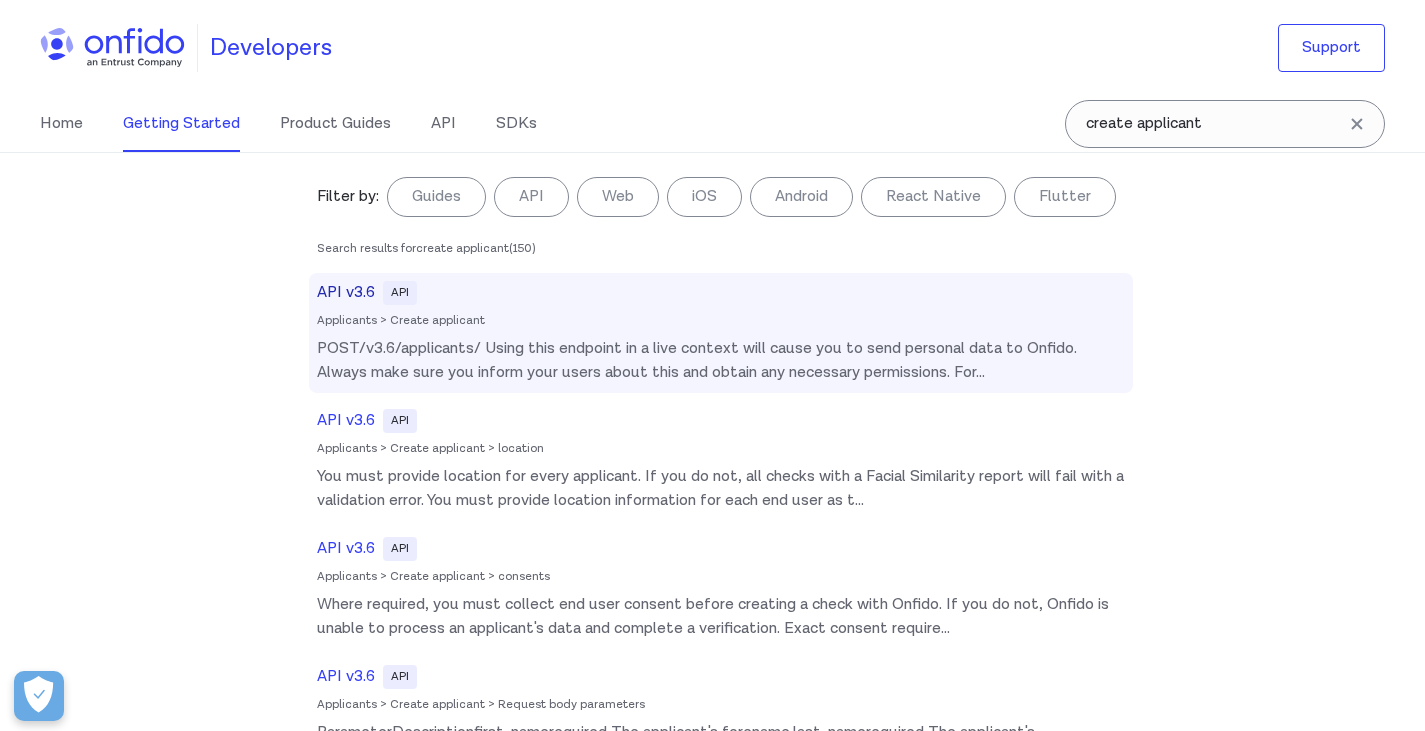 click on "API v3.6 API Applicants > Create applicant POST/v3.6/applicants/ Using this endpoint in a live context will cause you to
send personal data to Onfido. Always make sure you inform your users about this
and obtain any necessary permissions. For  ..." at bounding box center [721, 333] 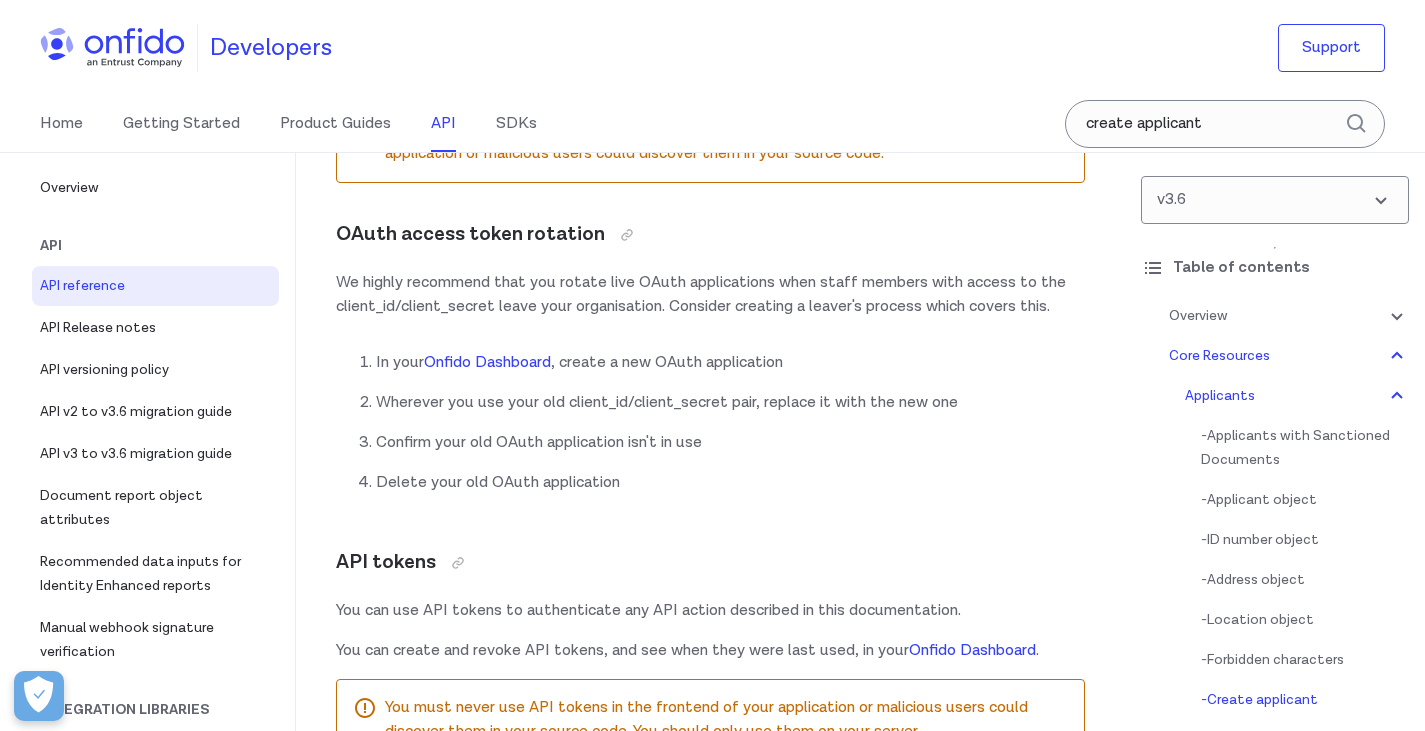 scroll, scrollTop: 29993, scrollLeft: 0, axis: vertical 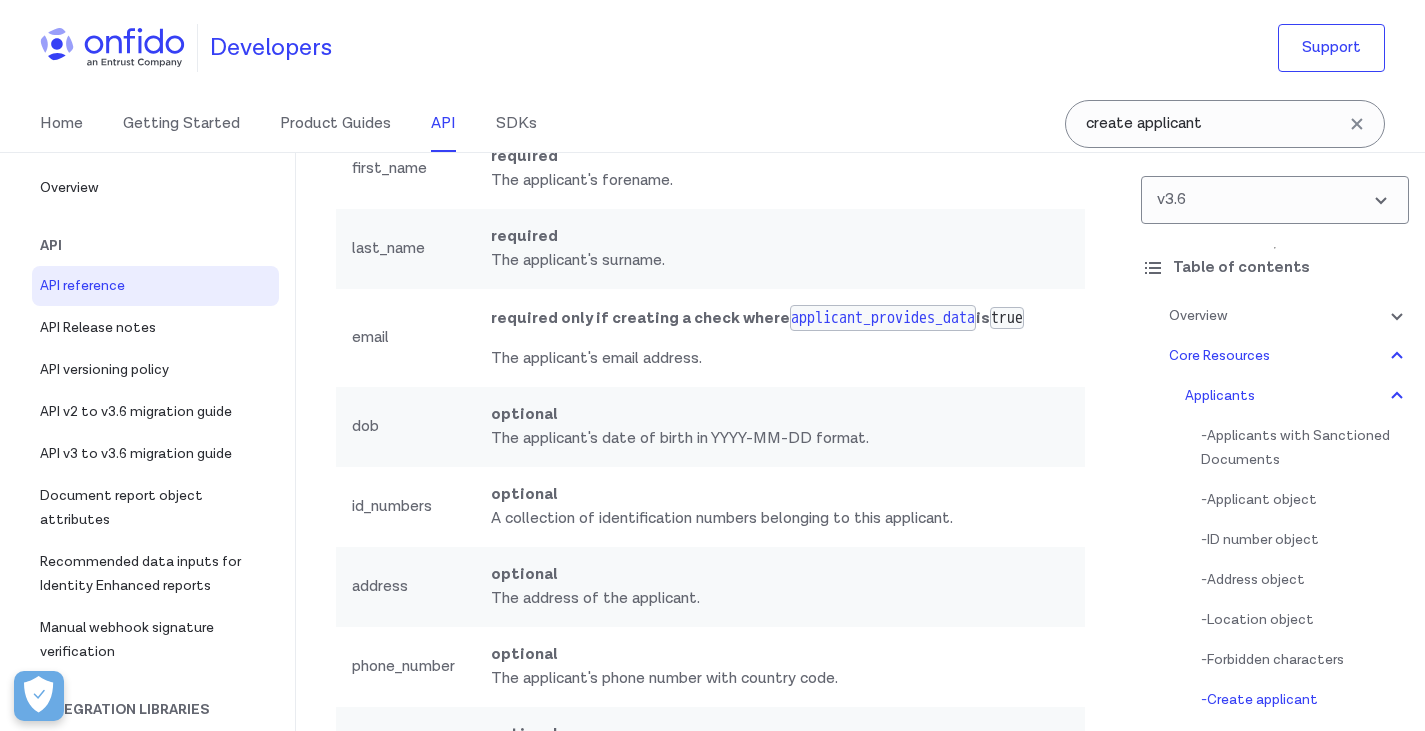 drag, startPoint x: 746, startPoint y: 326, endPoint x: 1013, endPoint y: 330, distance: 267.02997 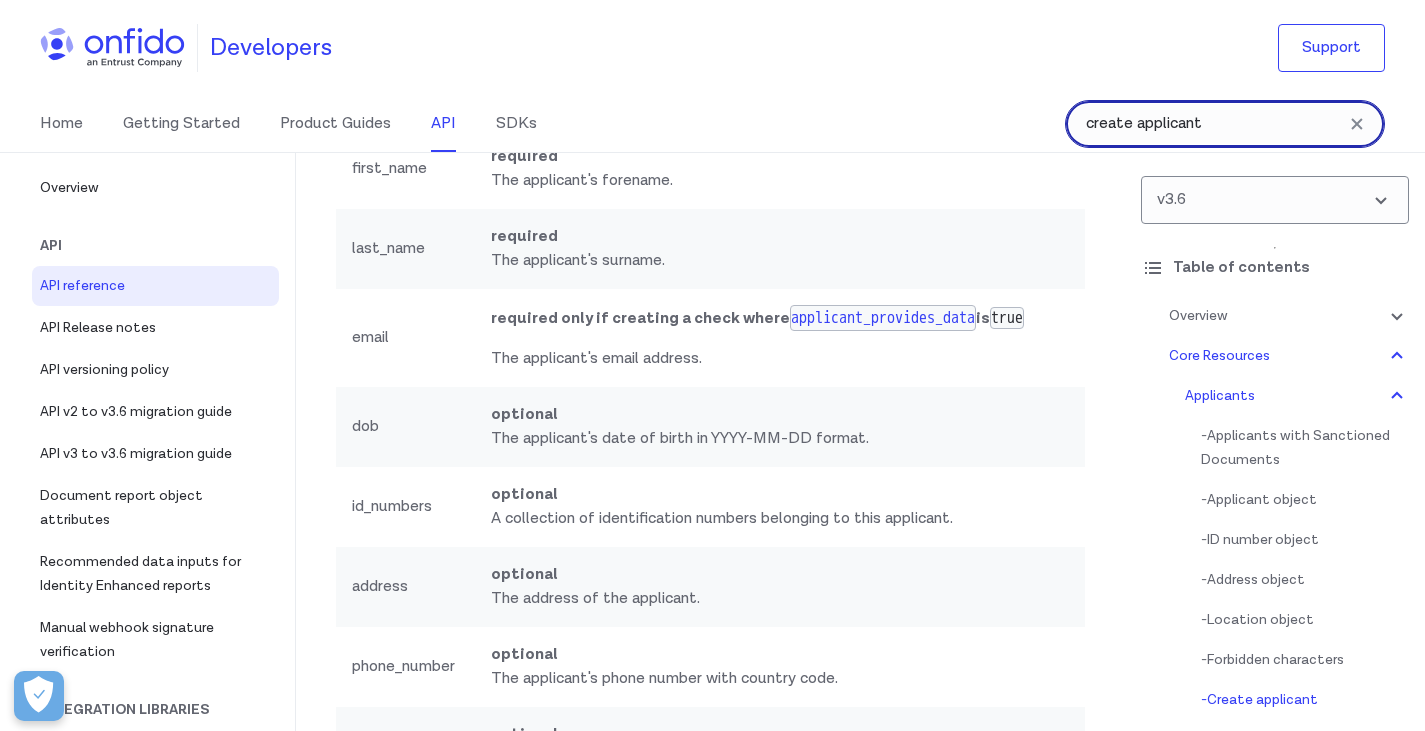 click on "create applicant" at bounding box center (1225, 124) 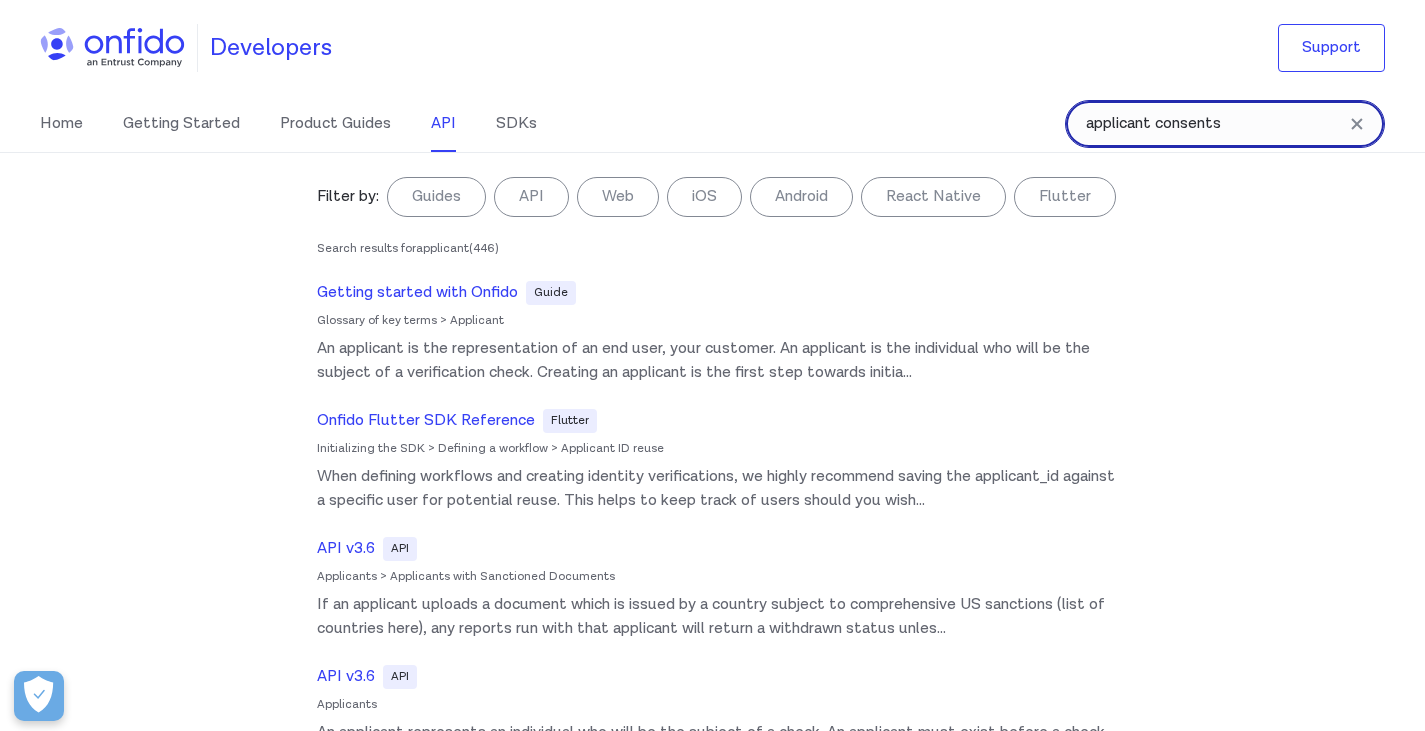 type on "applicant consents" 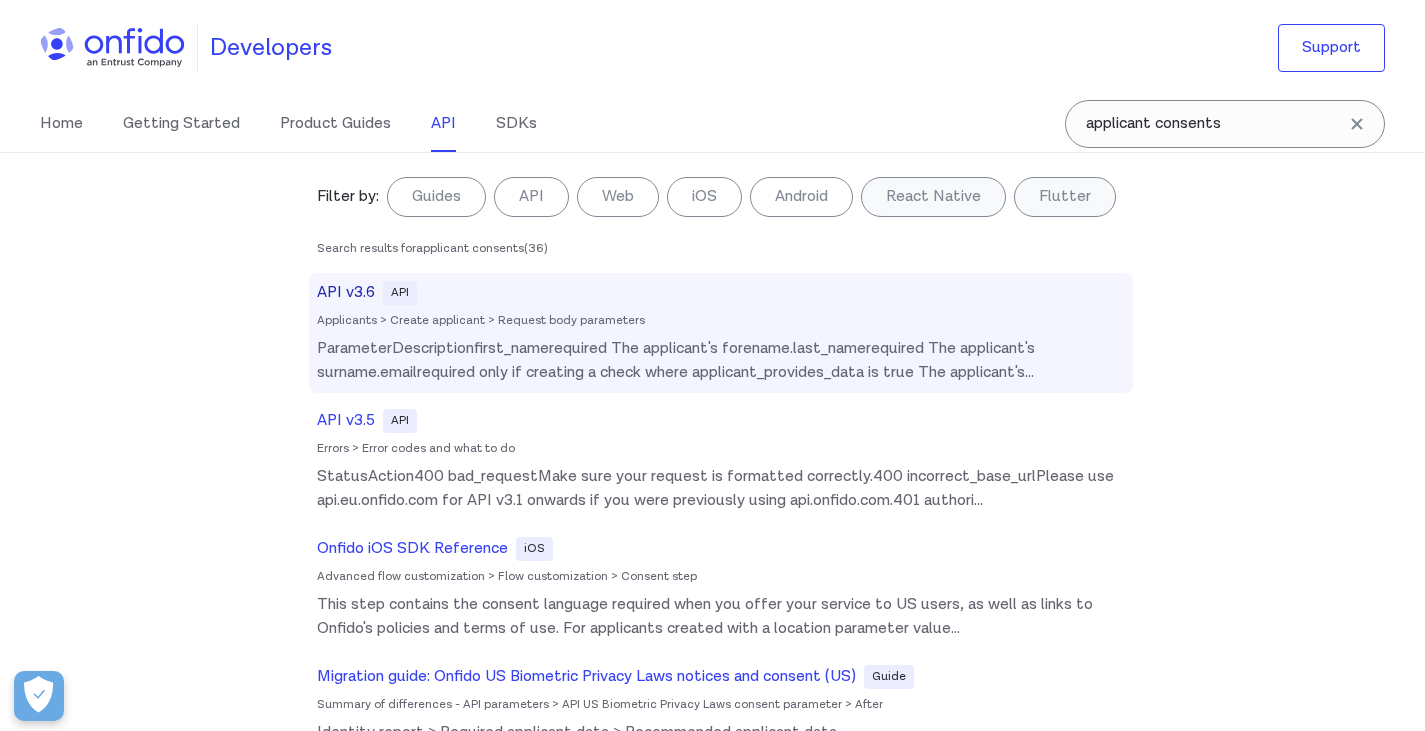 click on "API v3.6 API Applicants > Create applicant > Request body parameters ParameterDescriptionfirst_namerequired  The applicant's forename.last_namerequired  The applicant's surname.emailrequired only if creating a check where applicant_provides_data is true The applicant's ..." at bounding box center [721, 333] 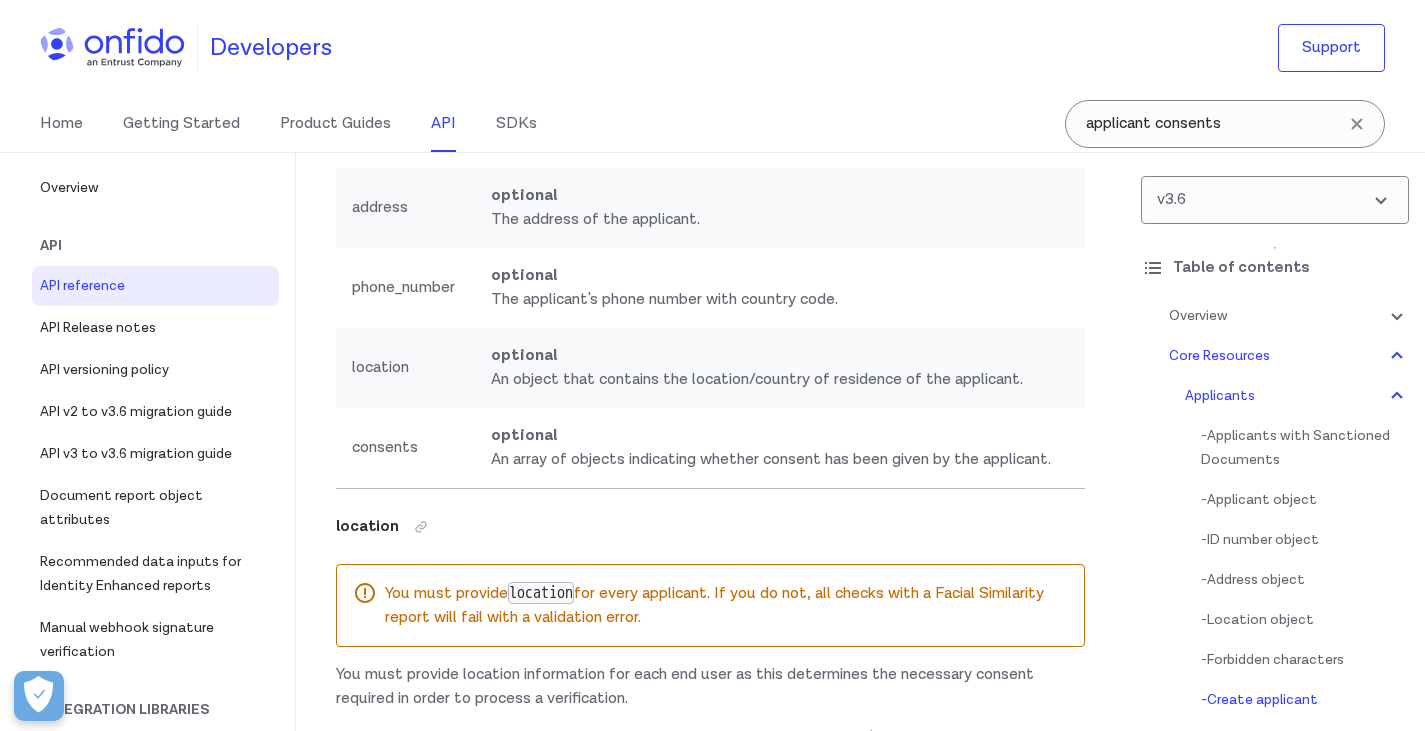 scroll, scrollTop: 30659, scrollLeft: 0, axis: vertical 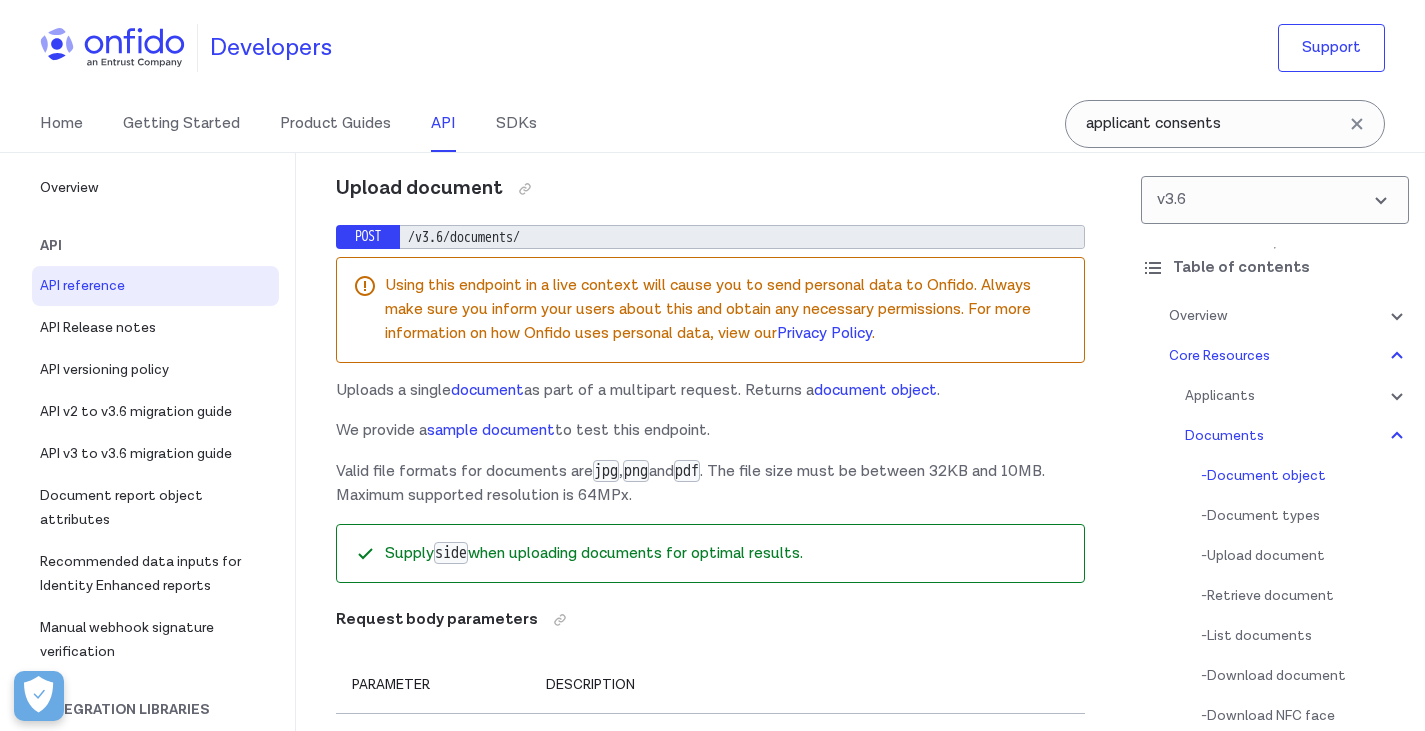 click on "uploading
a document" at bounding box center [855, -380] 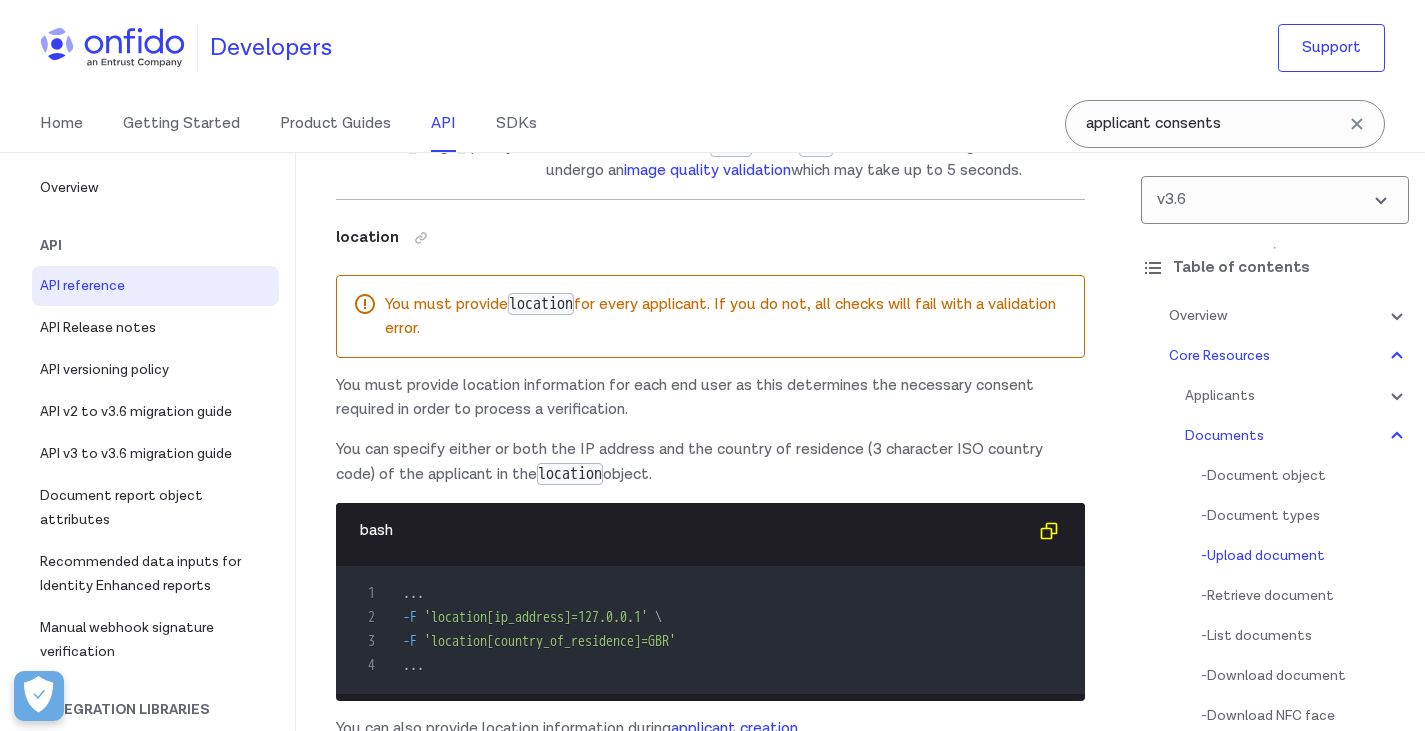 scroll, scrollTop: 40185, scrollLeft: 0, axis: vertical 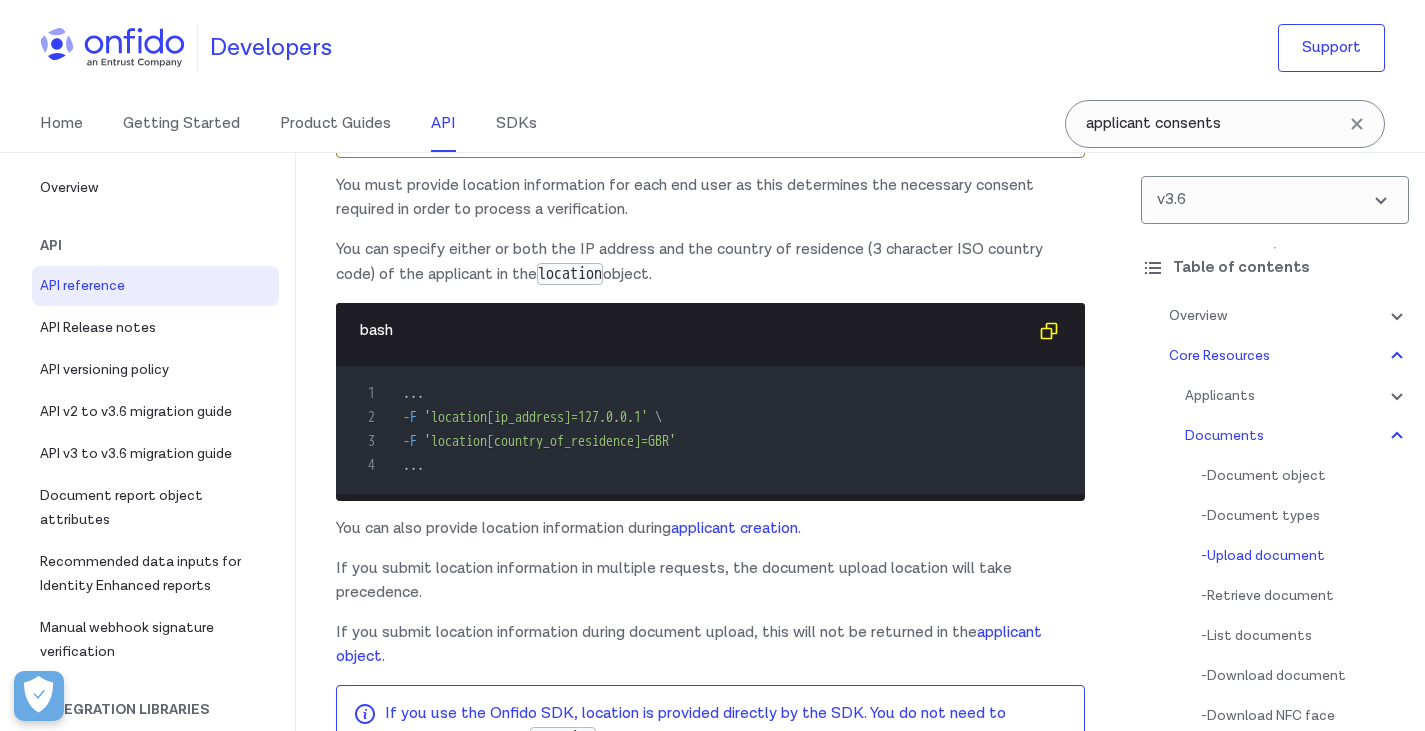 click on "optional  ( required  for  Proof of Address  reports)  The issuing country of the document in 3-letter ISO code." at bounding box center (807, -250) 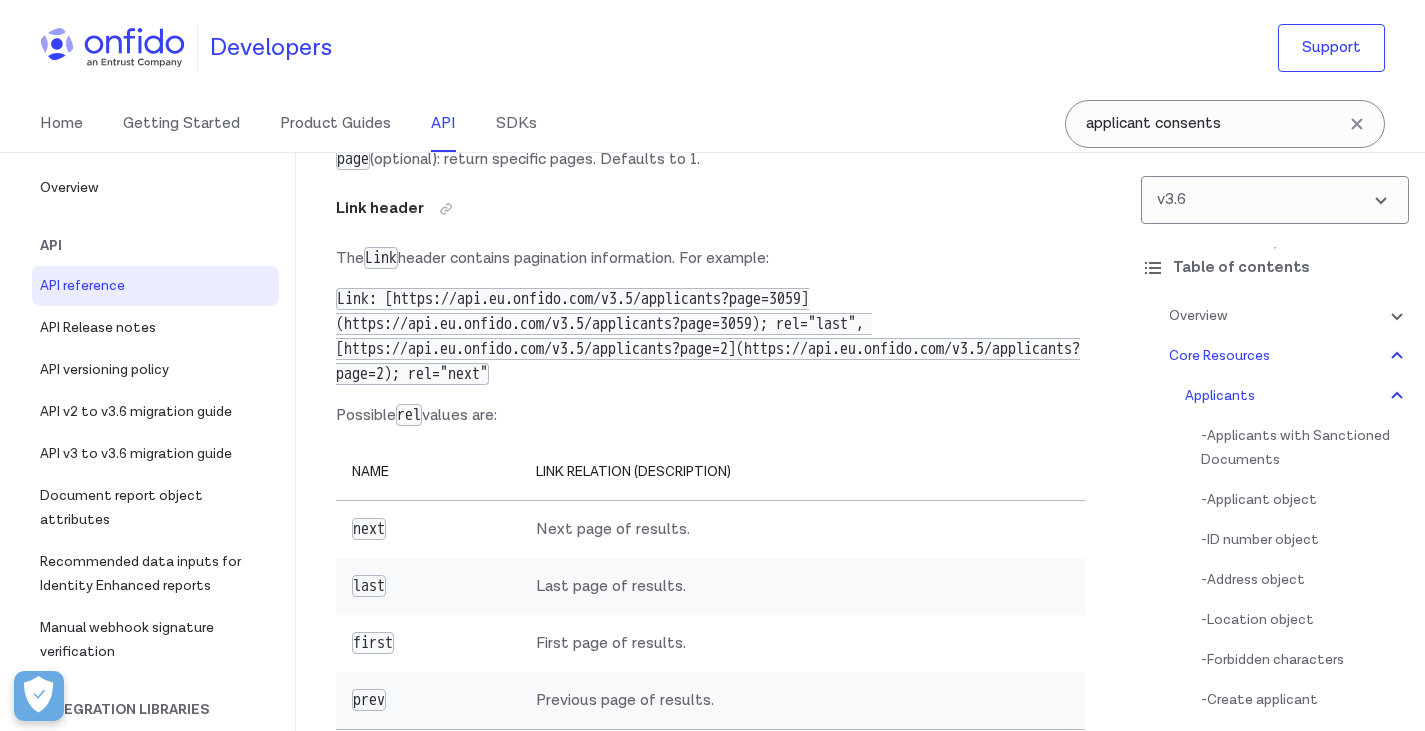 scroll, scrollTop: 35592, scrollLeft: 0, axis: vertical 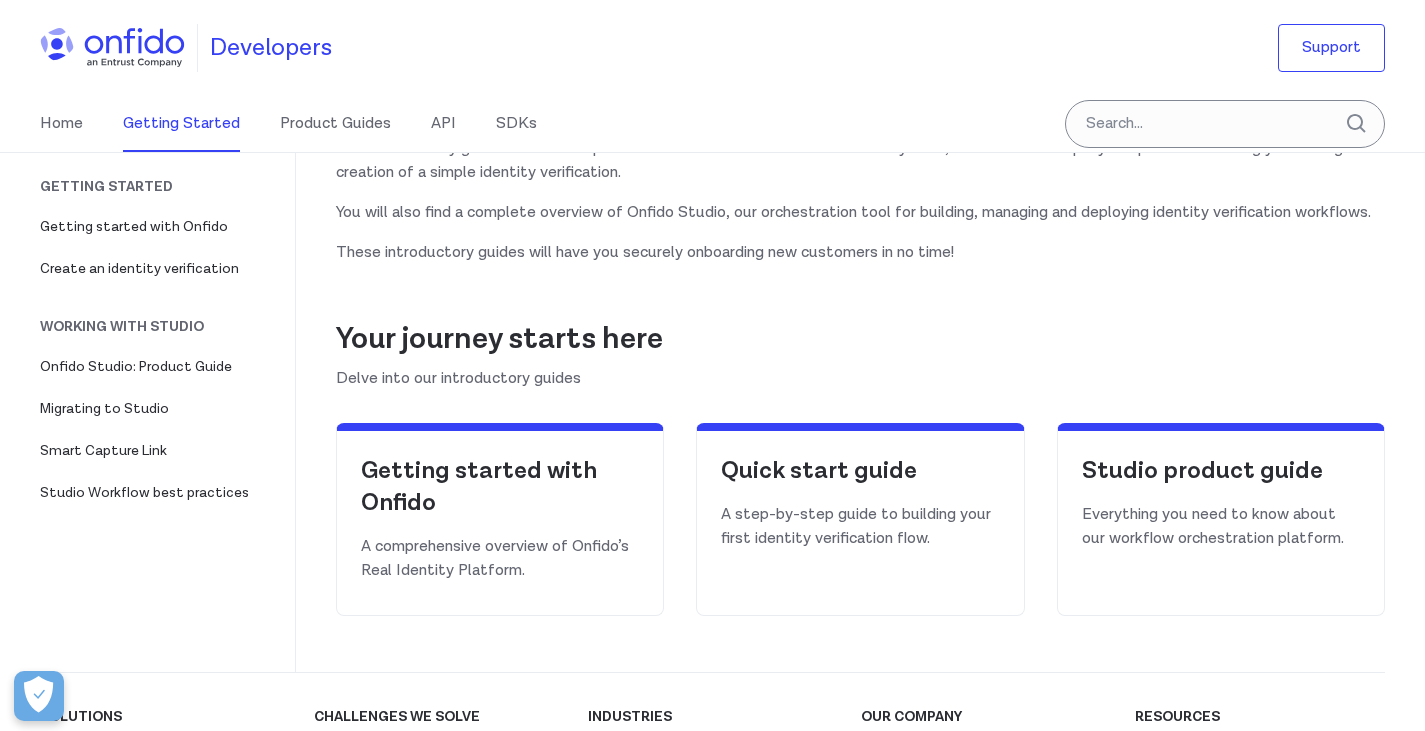 click on "Developers Support" at bounding box center (712, 48) 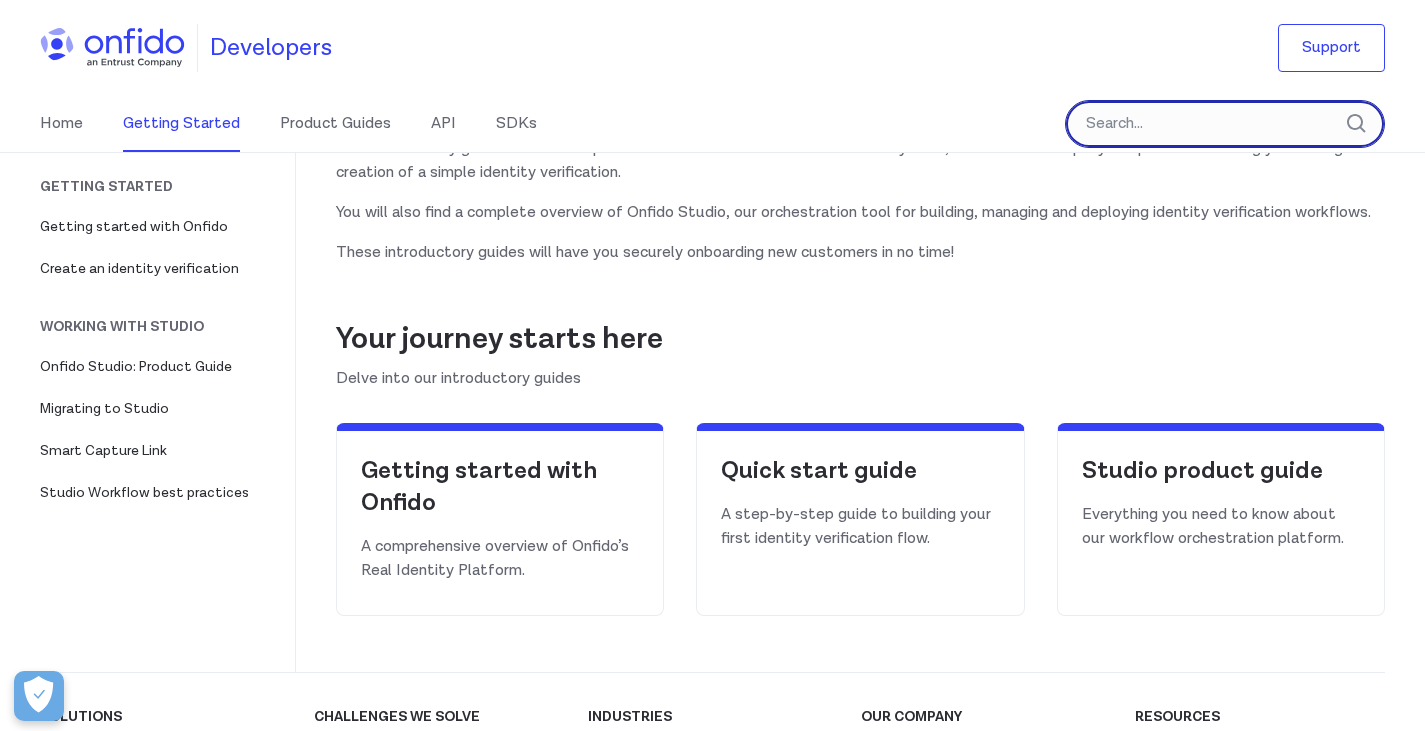 click at bounding box center (1225, 124) 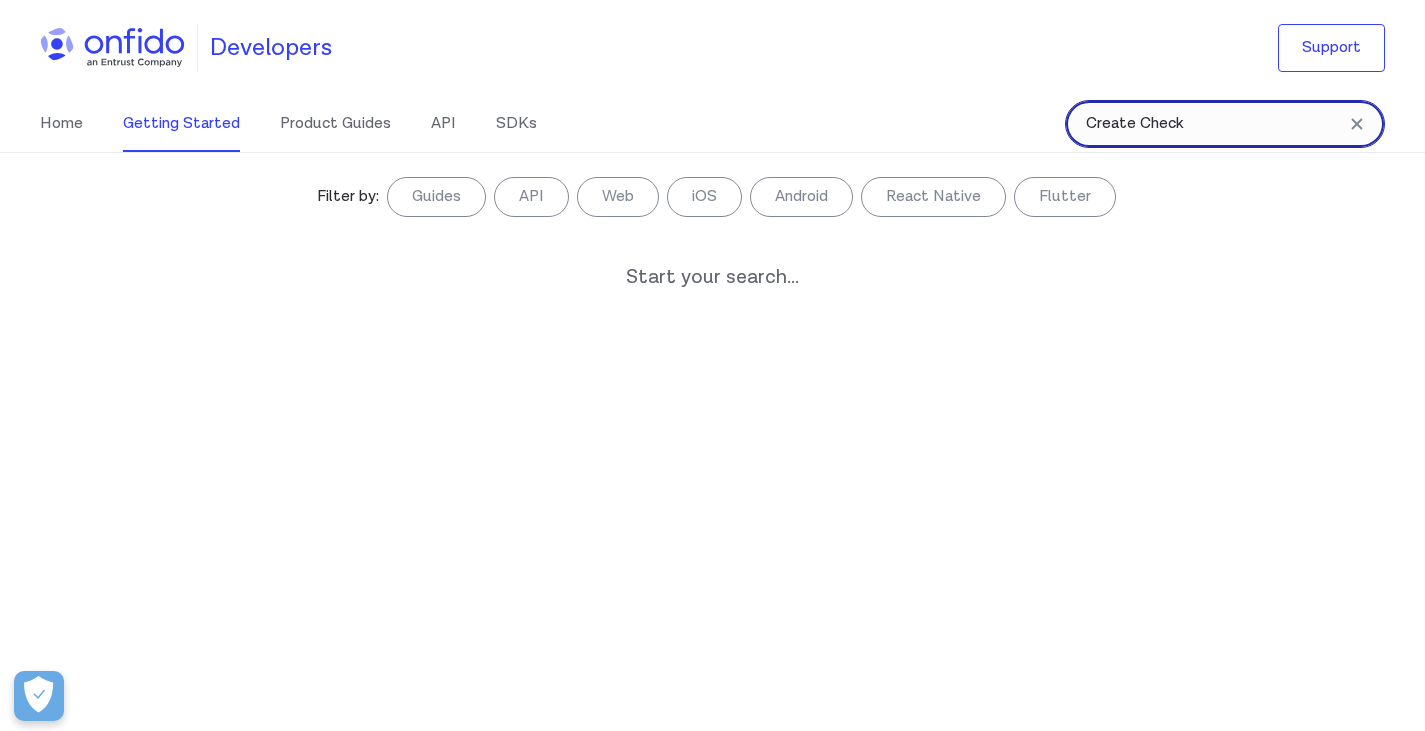 type on "Create Check" 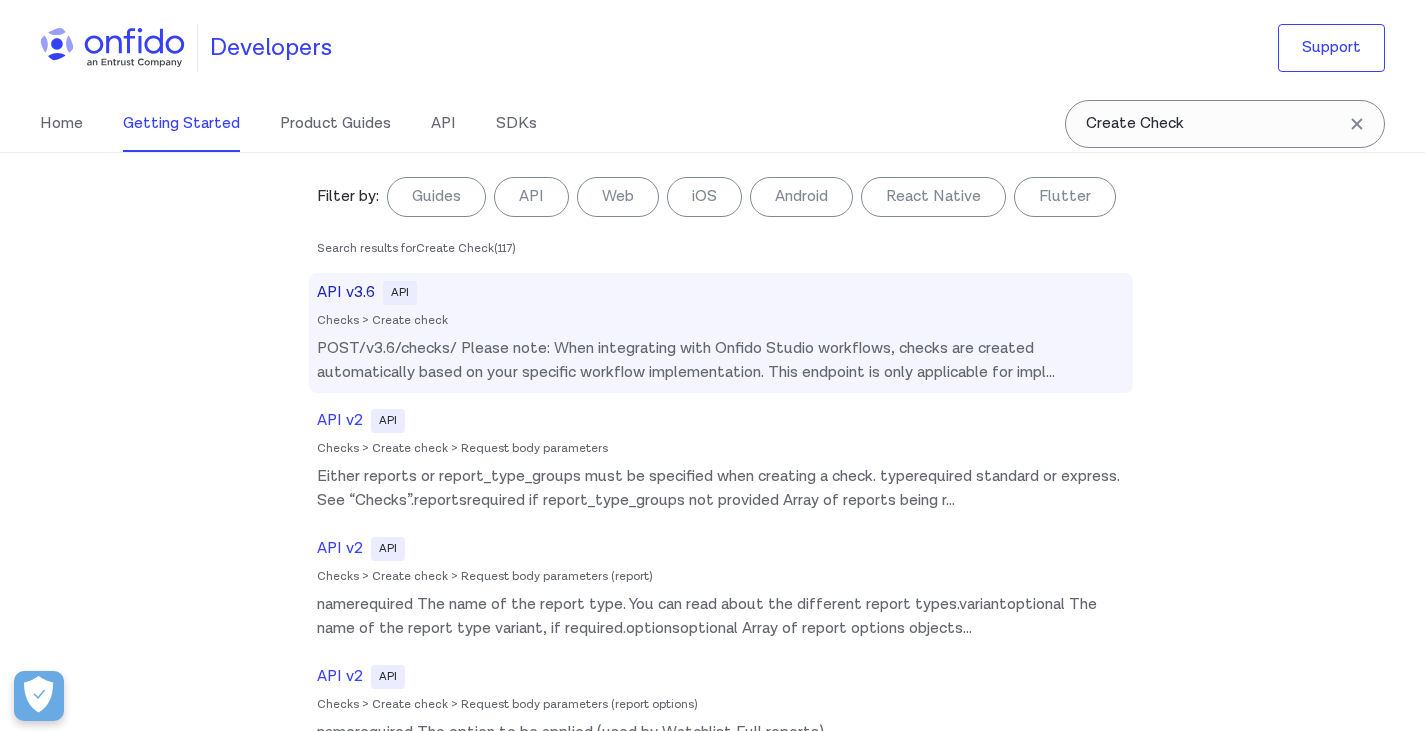 click on "API v3.6" at bounding box center [346, 293] 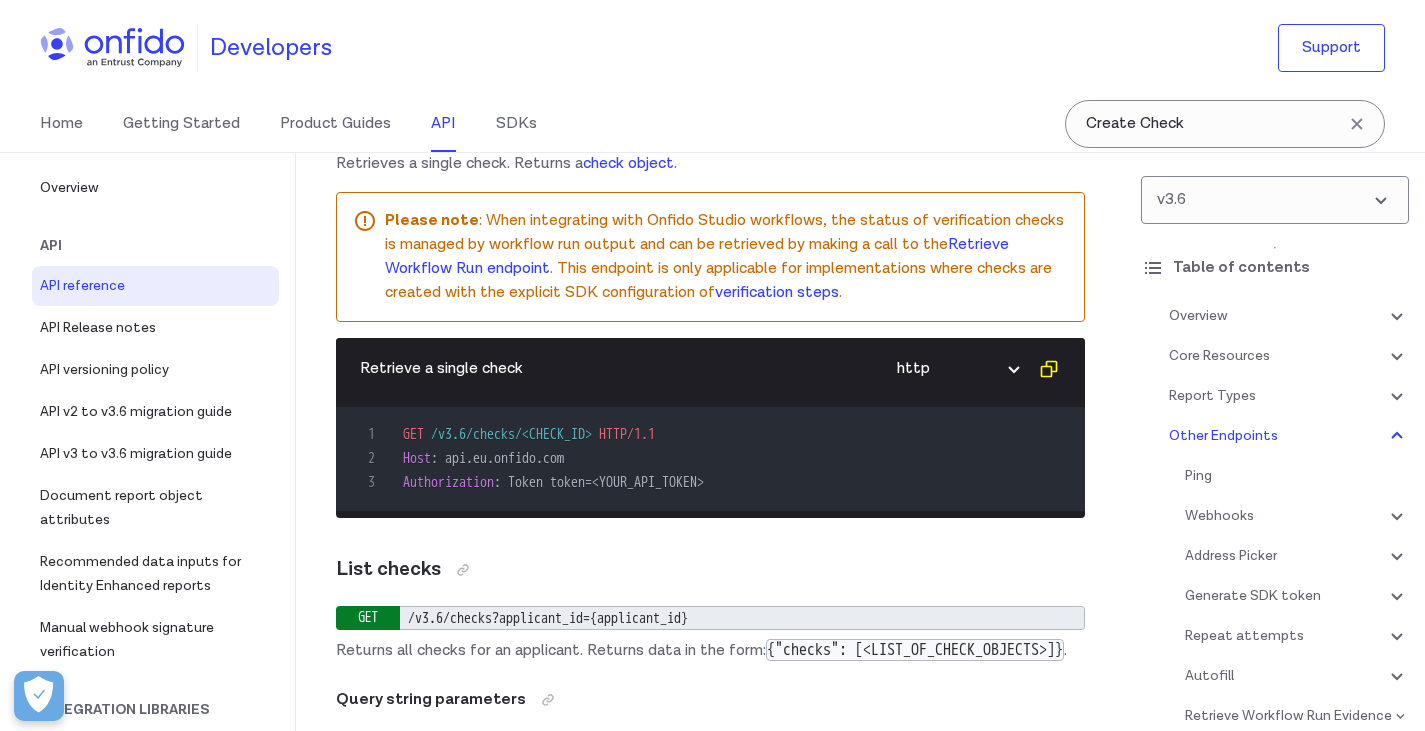 scroll, scrollTop: 236413, scrollLeft: 0, axis: vertical 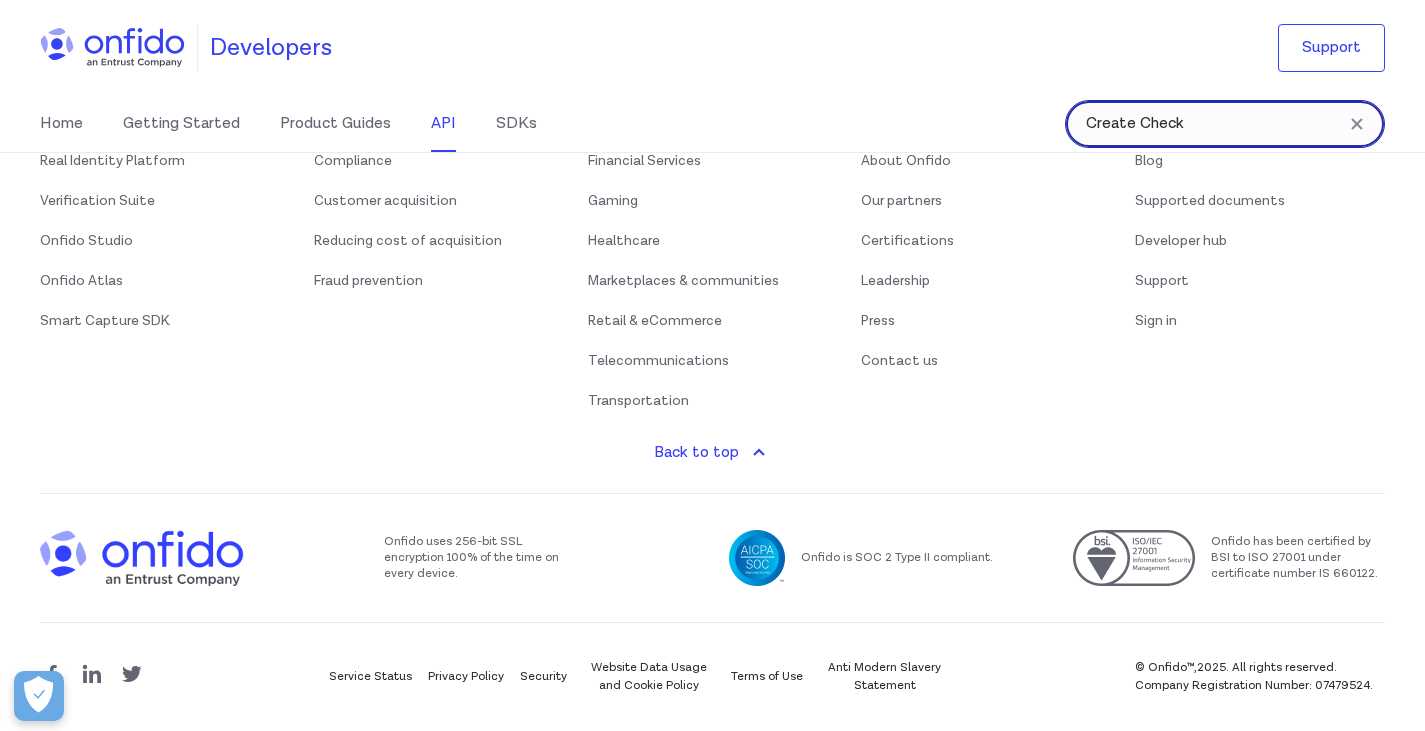 click on "Create Check" at bounding box center (1225, 124) 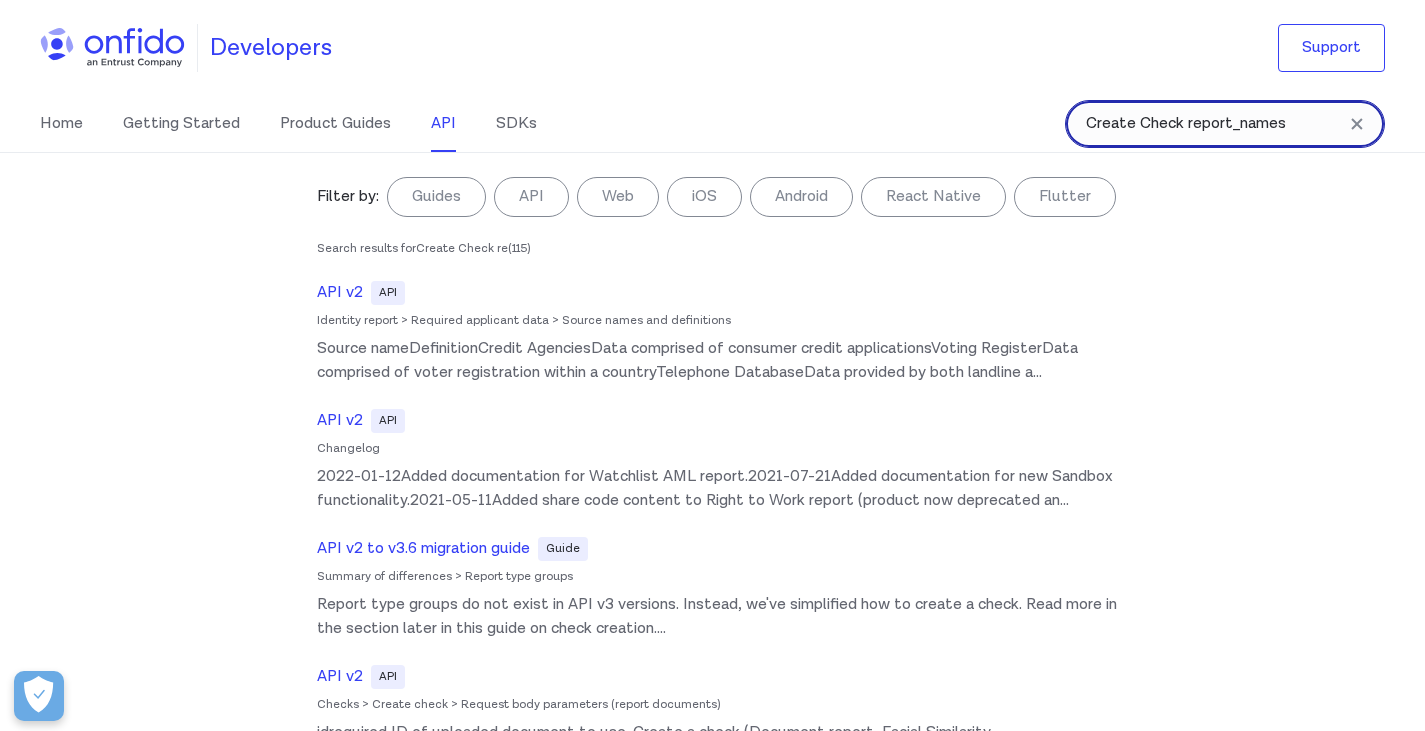 type on "Create Check report_names" 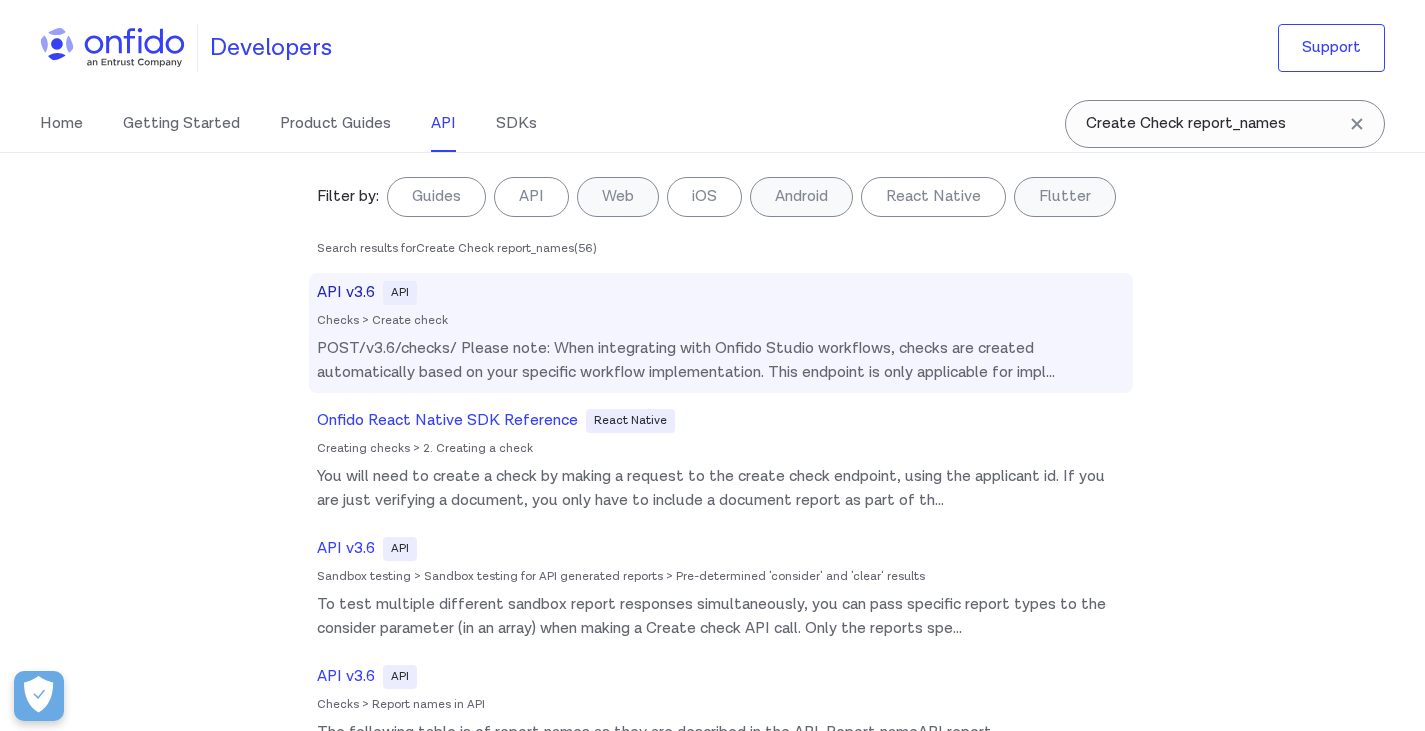 click on "API v3.6" at bounding box center [346, 293] 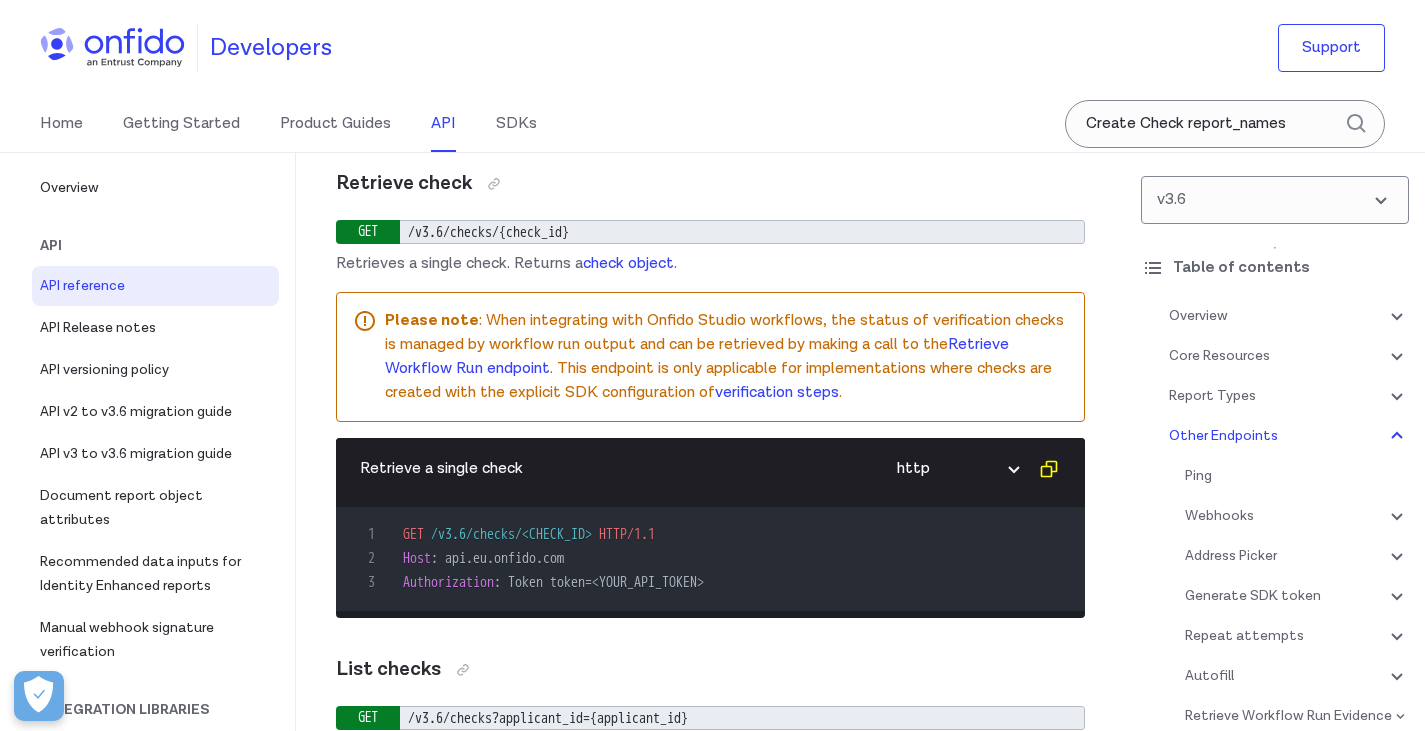 scroll, scrollTop: 236413, scrollLeft: 0, axis: vertical 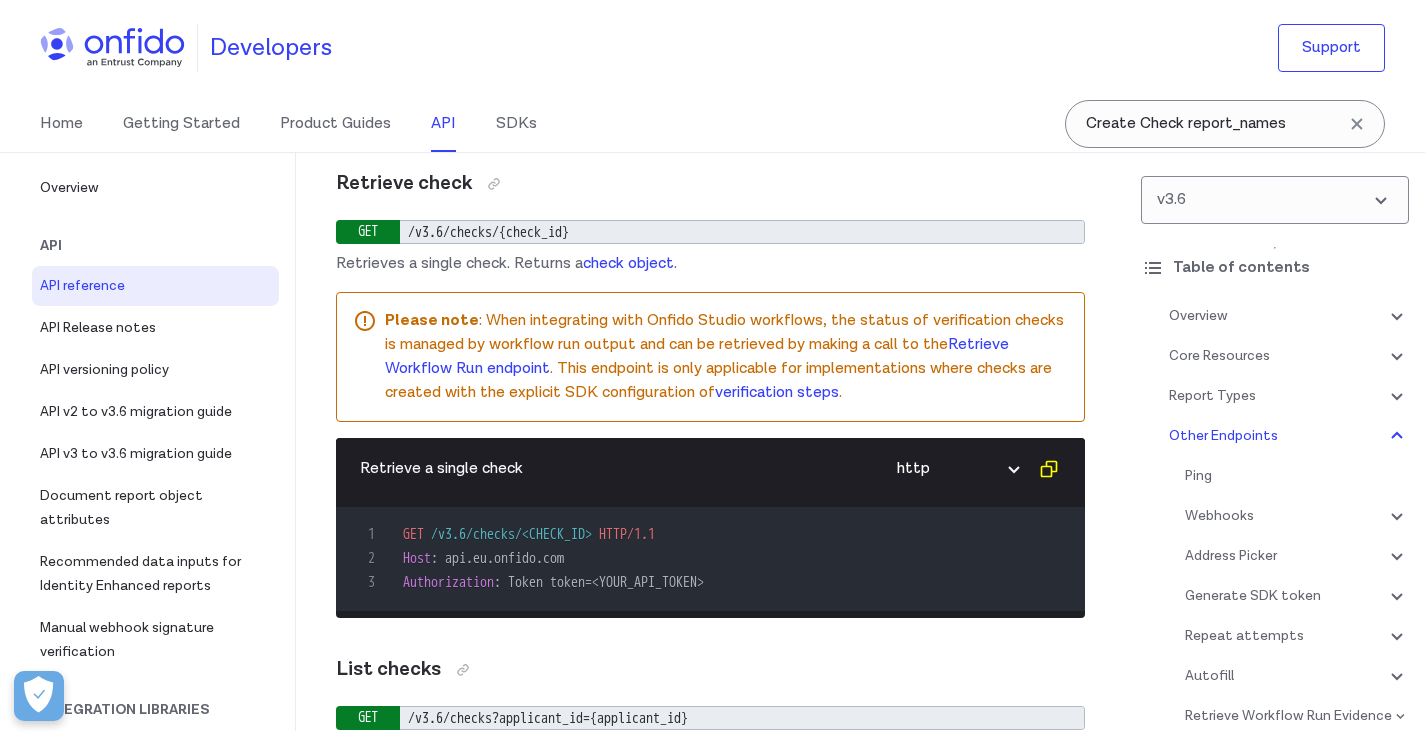 click on "reports requested for the check" at bounding box center [855, -3878] 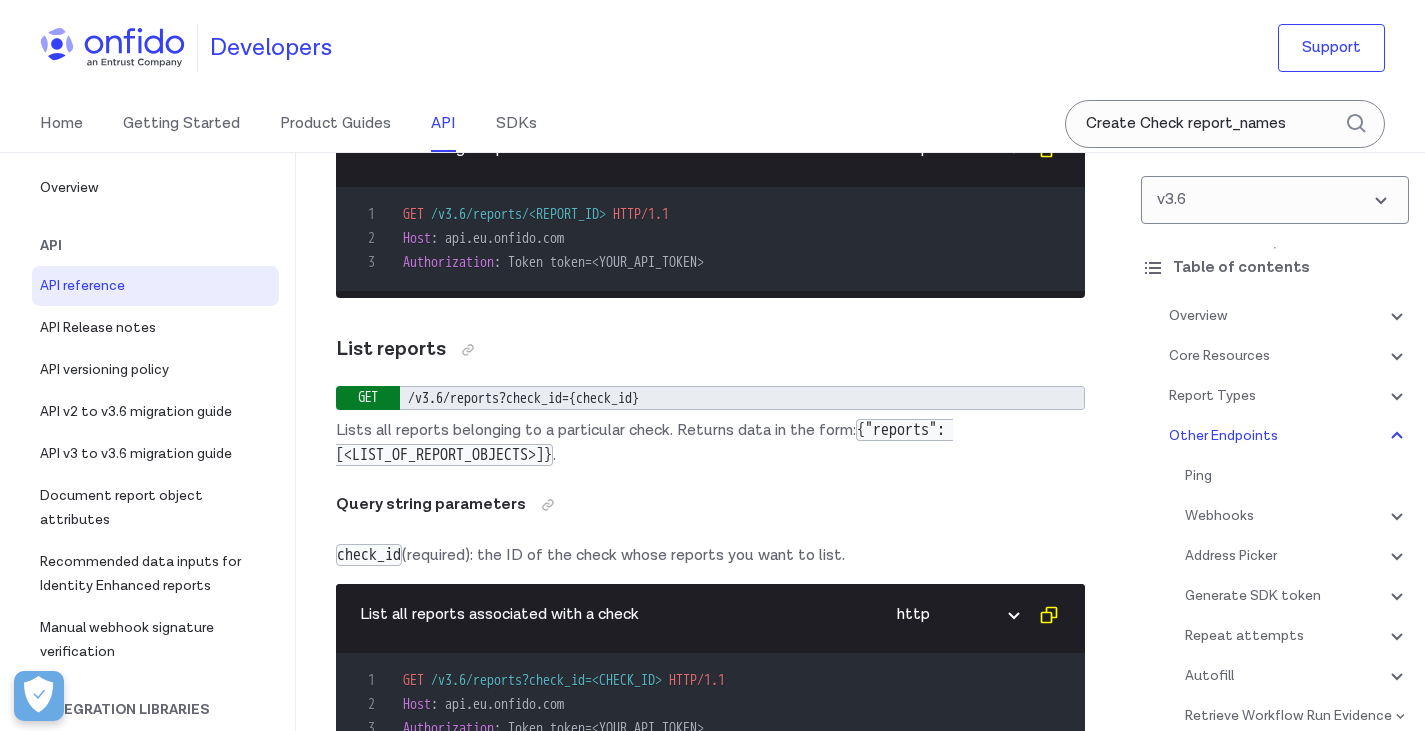 scroll, scrollTop: 241586, scrollLeft: 0, axis: vertical 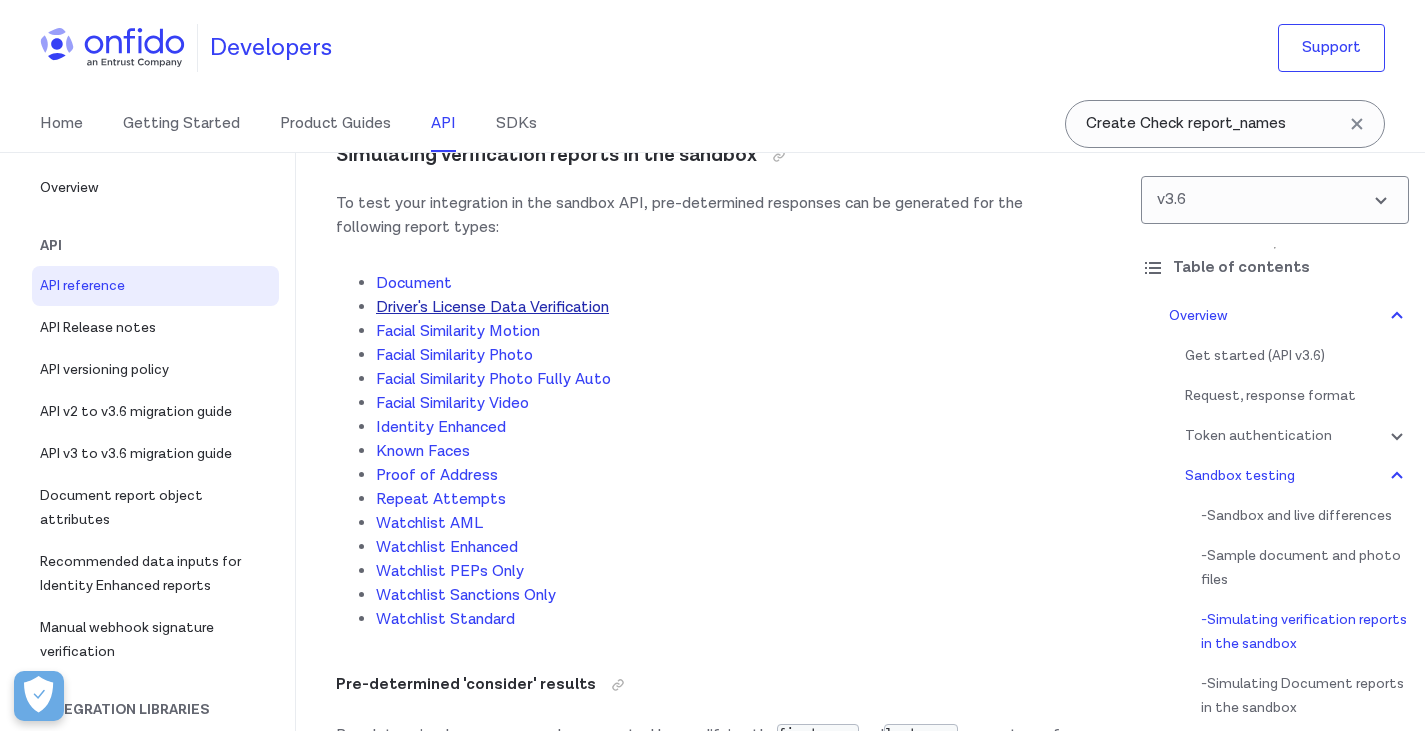 click on "Driver's License Data Verification" at bounding box center [492, 307] 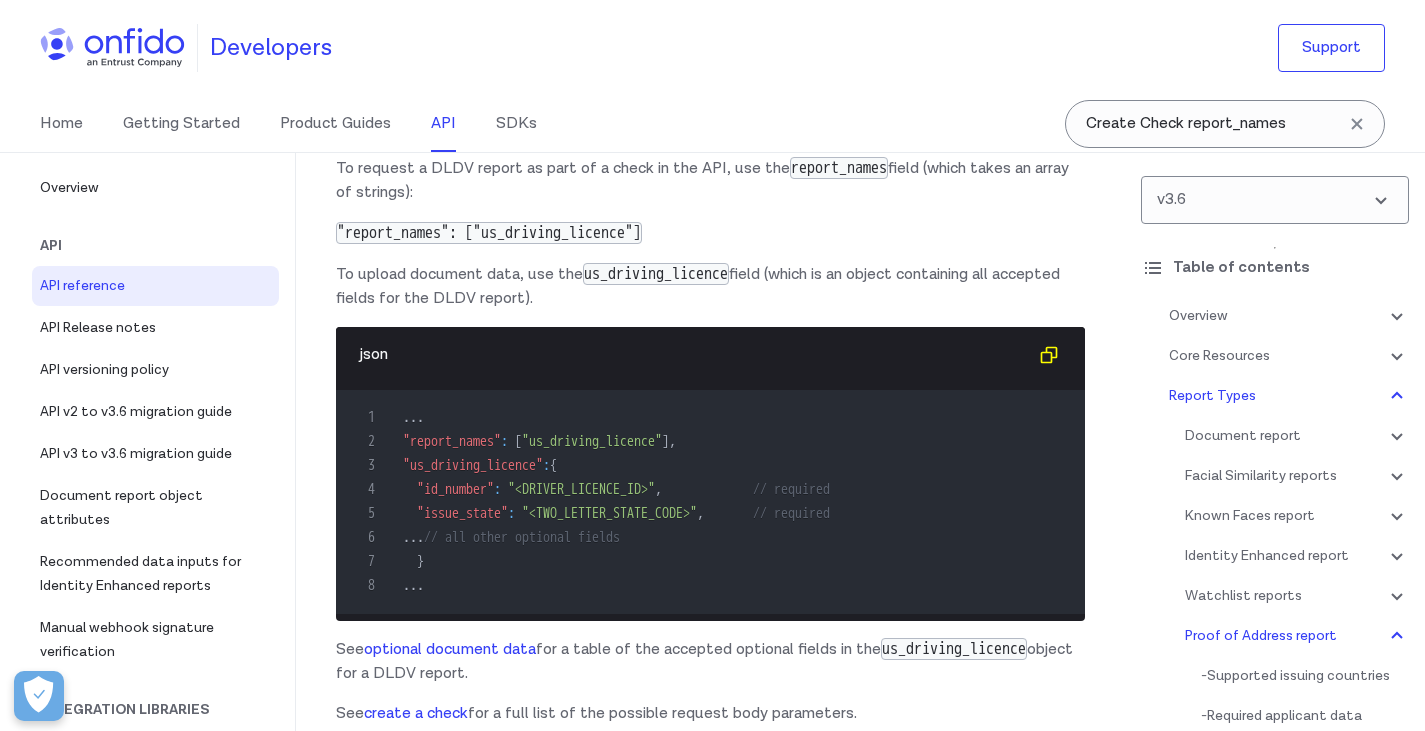 scroll, scrollTop: 167606, scrollLeft: 0, axis: vertical 